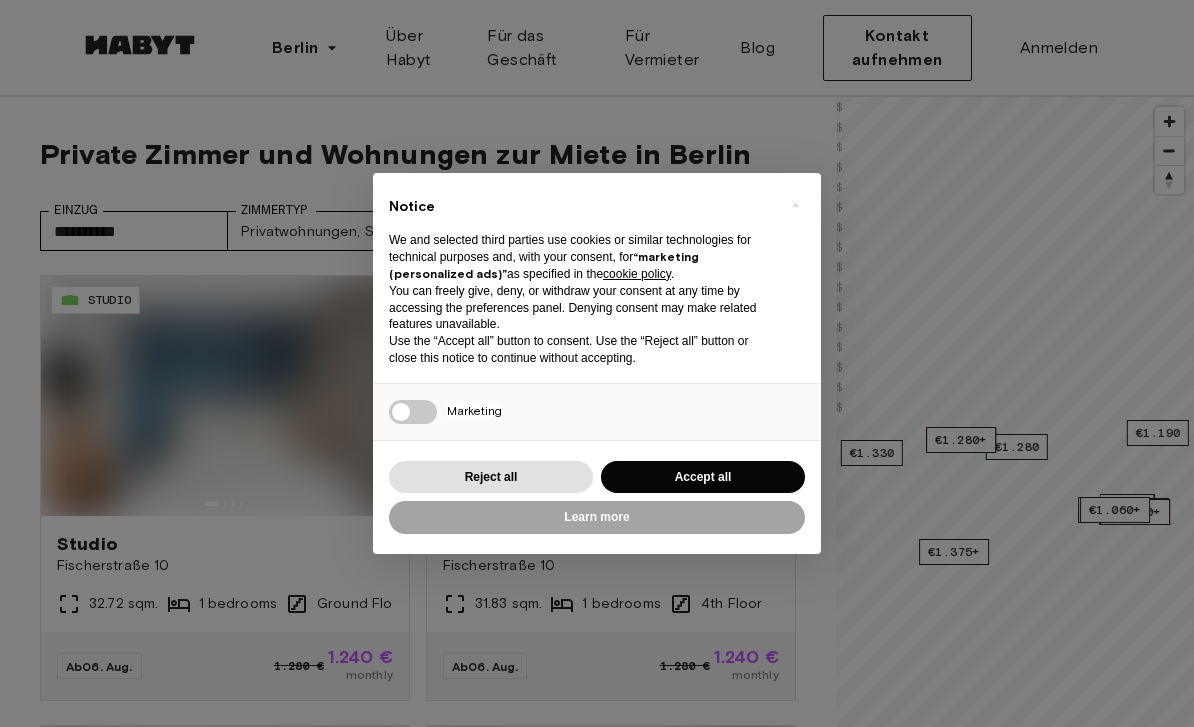 click on "Accept all" at bounding box center (703, 477) 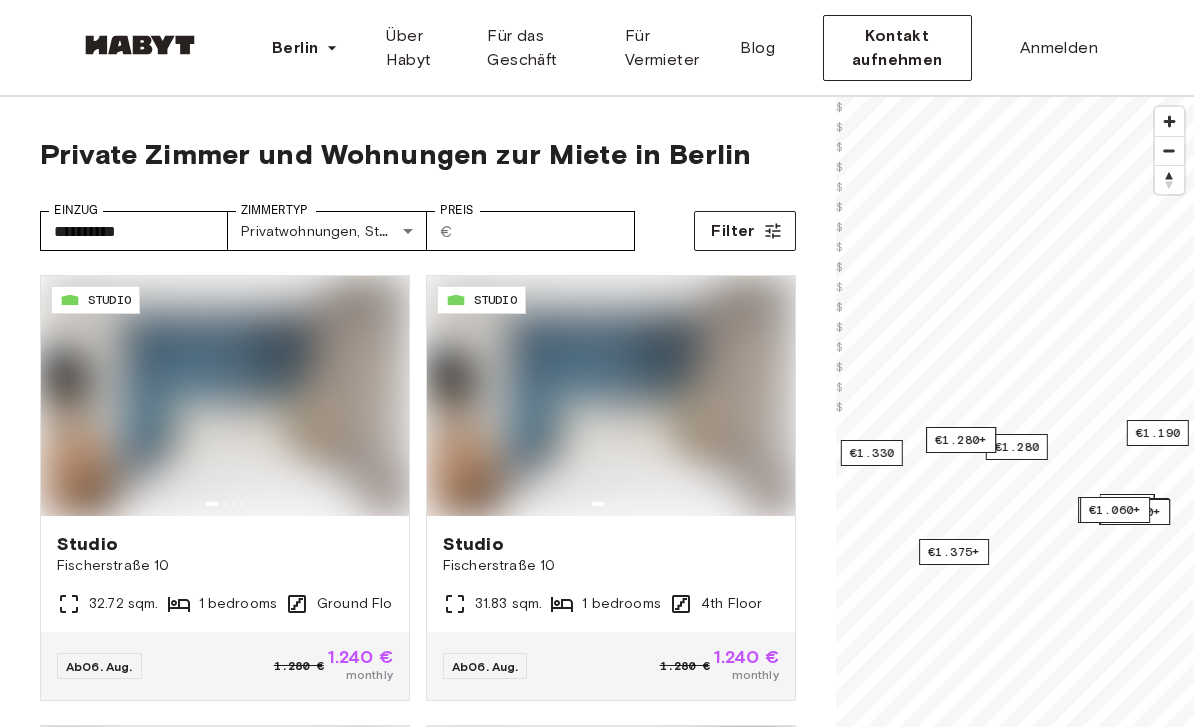 scroll, scrollTop: 0, scrollLeft: 0, axis: both 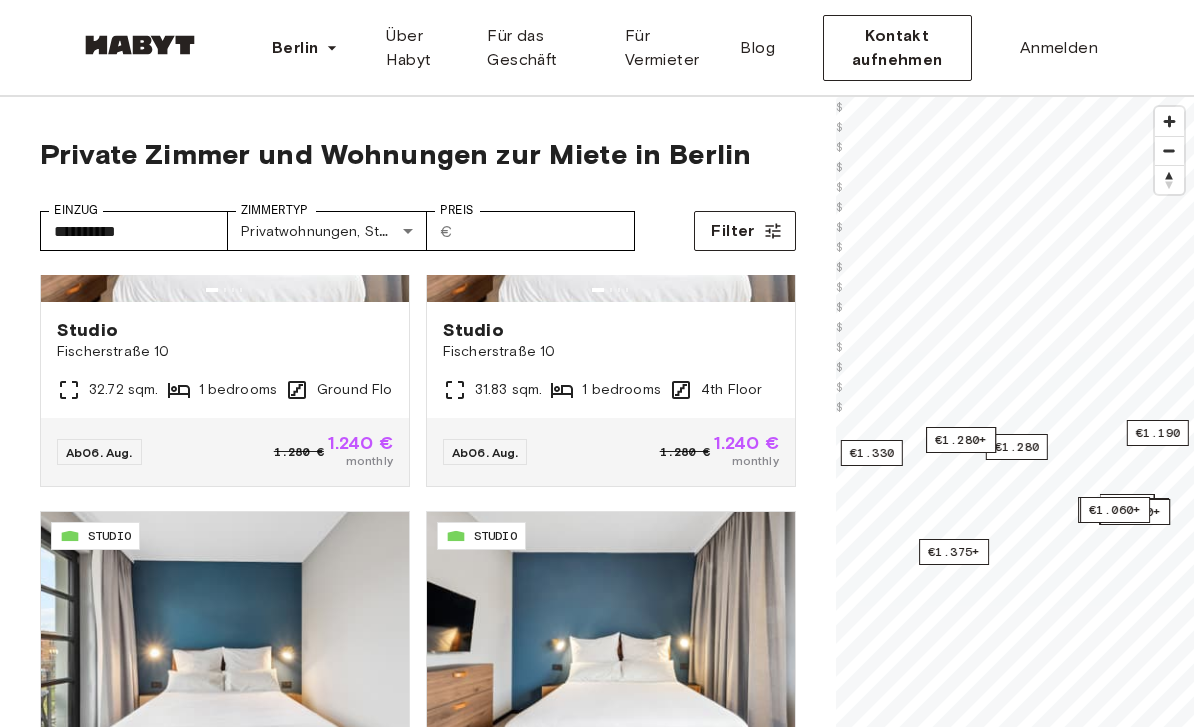 click on "Filter" at bounding box center (732, 231) 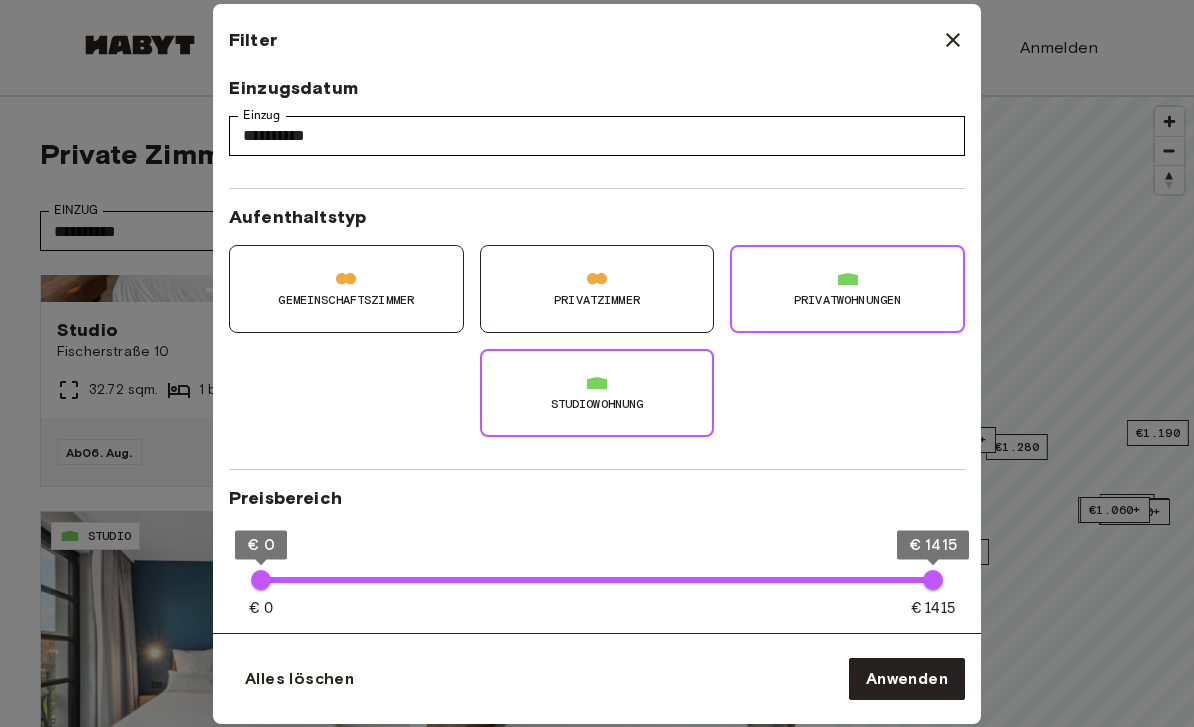 click 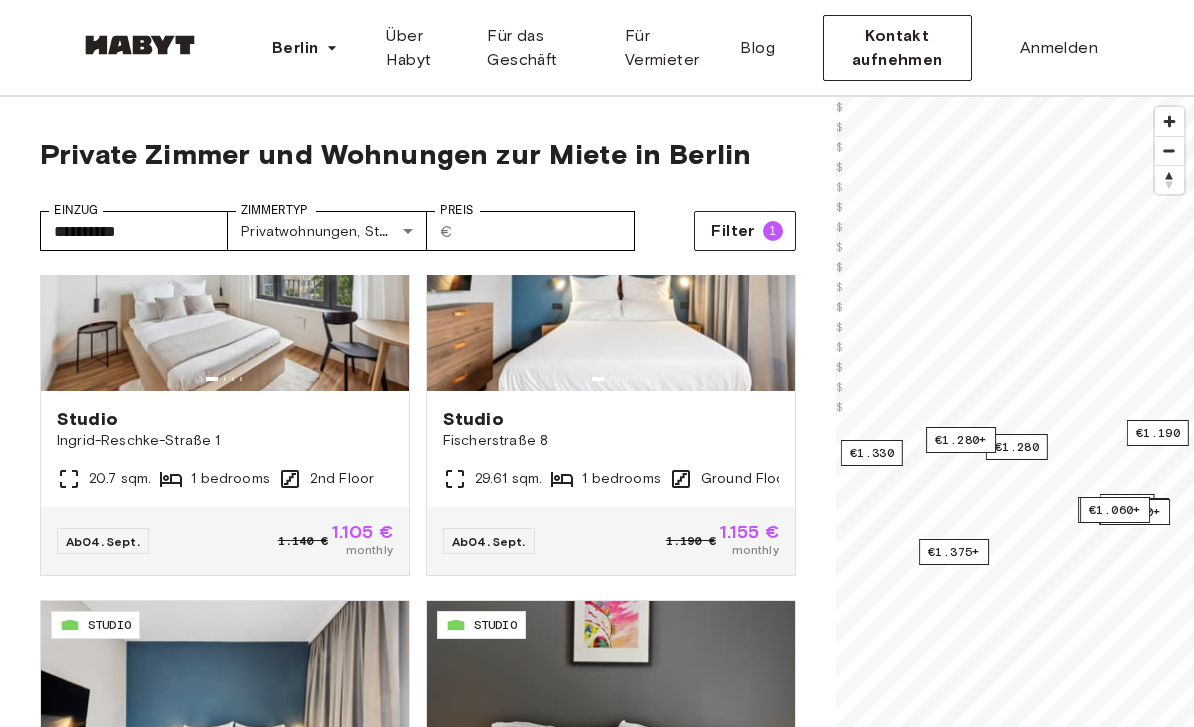 scroll, scrollTop: 2375, scrollLeft: 0, axis: vertical 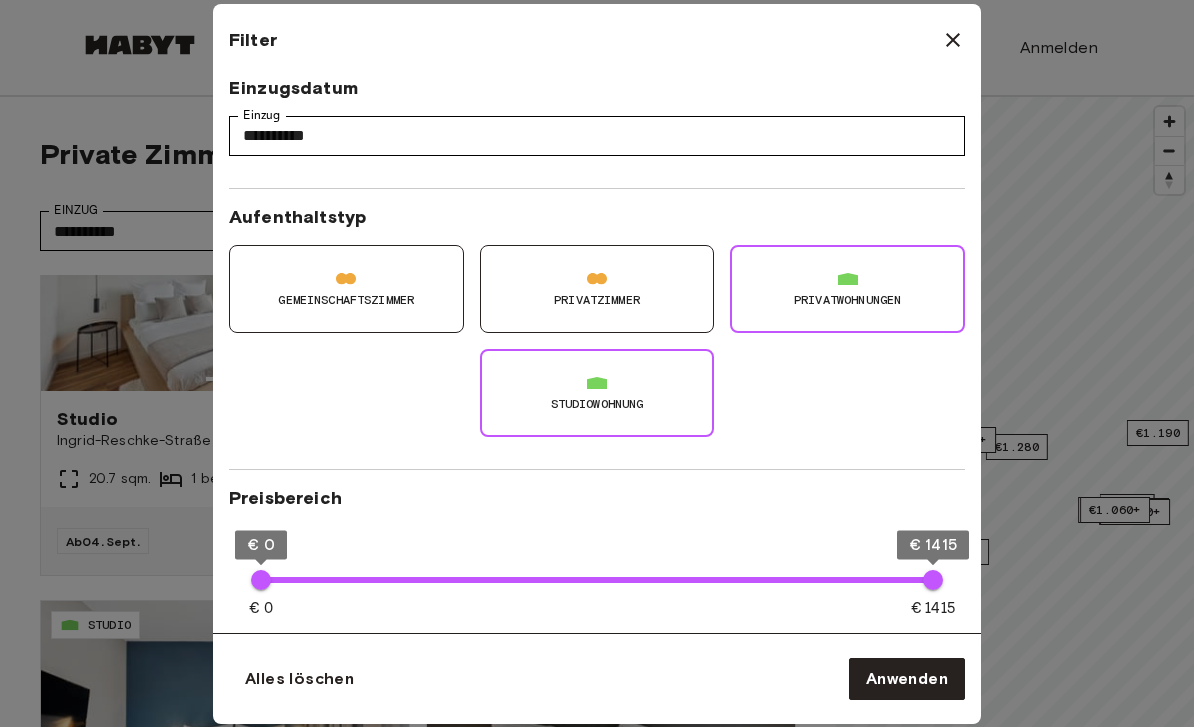 click 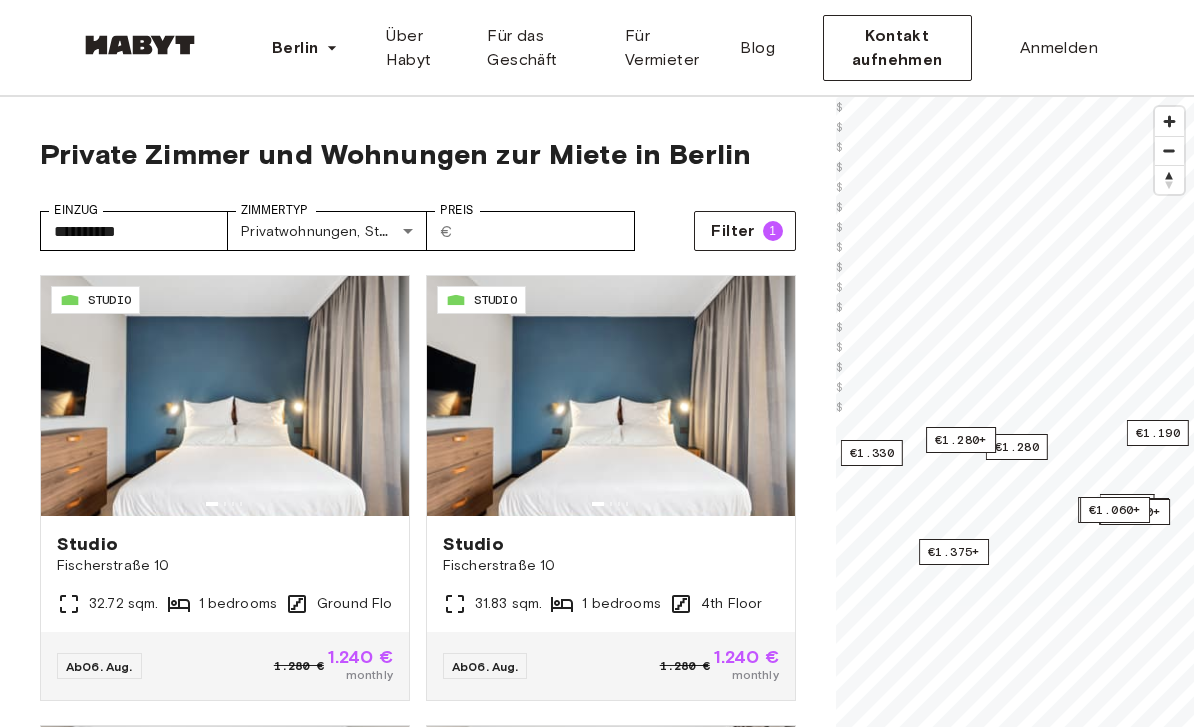scroll, scrollTop: 0, scrollLeft: 0, axis: both 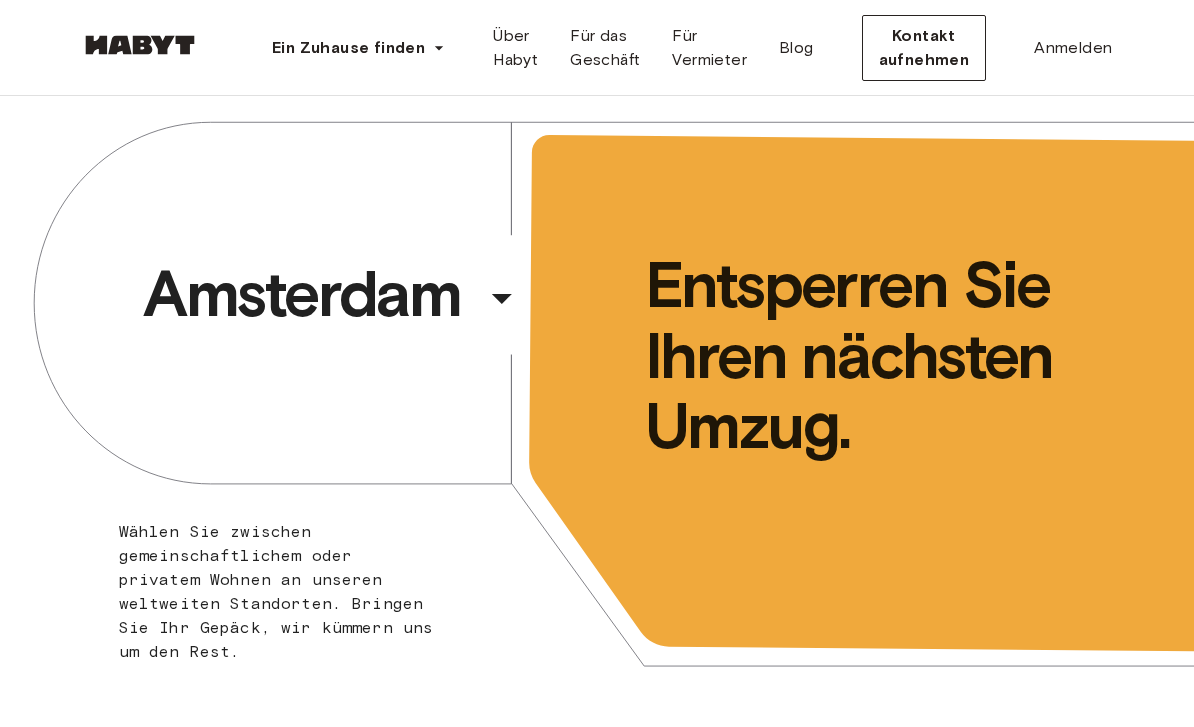 click on "Ein Zuhause finden" at bounding box center (348, 48) 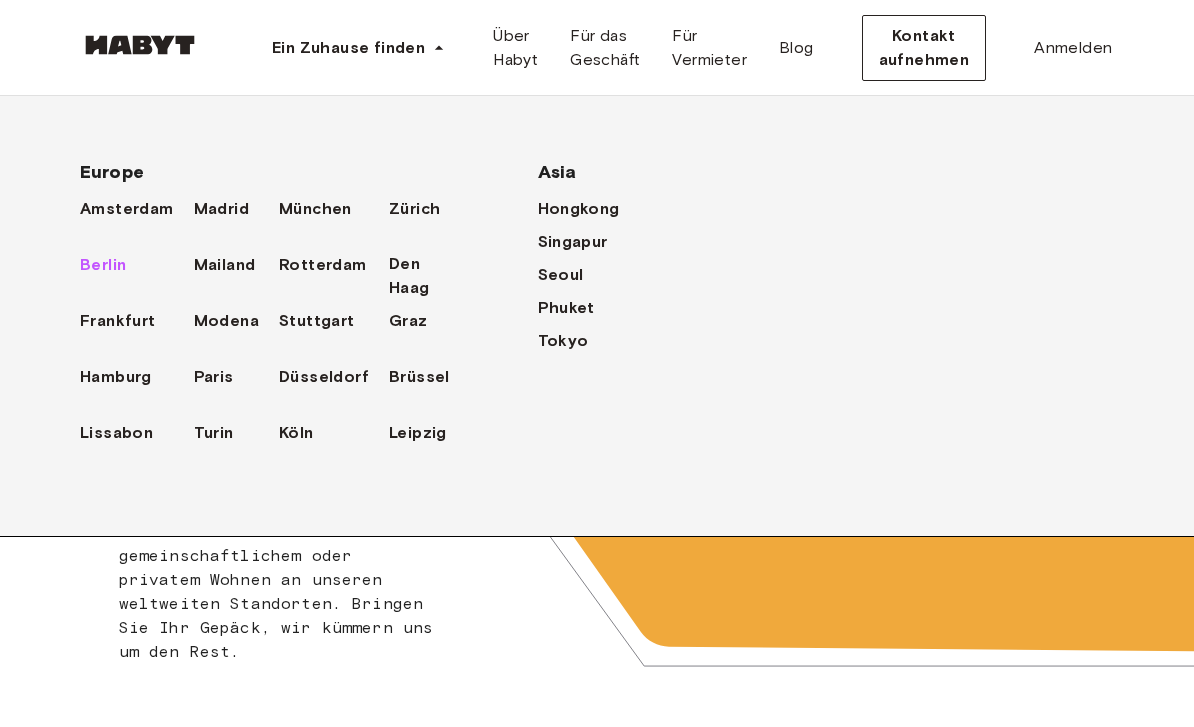 click on "Berlin" at bounding box center [103, 265] 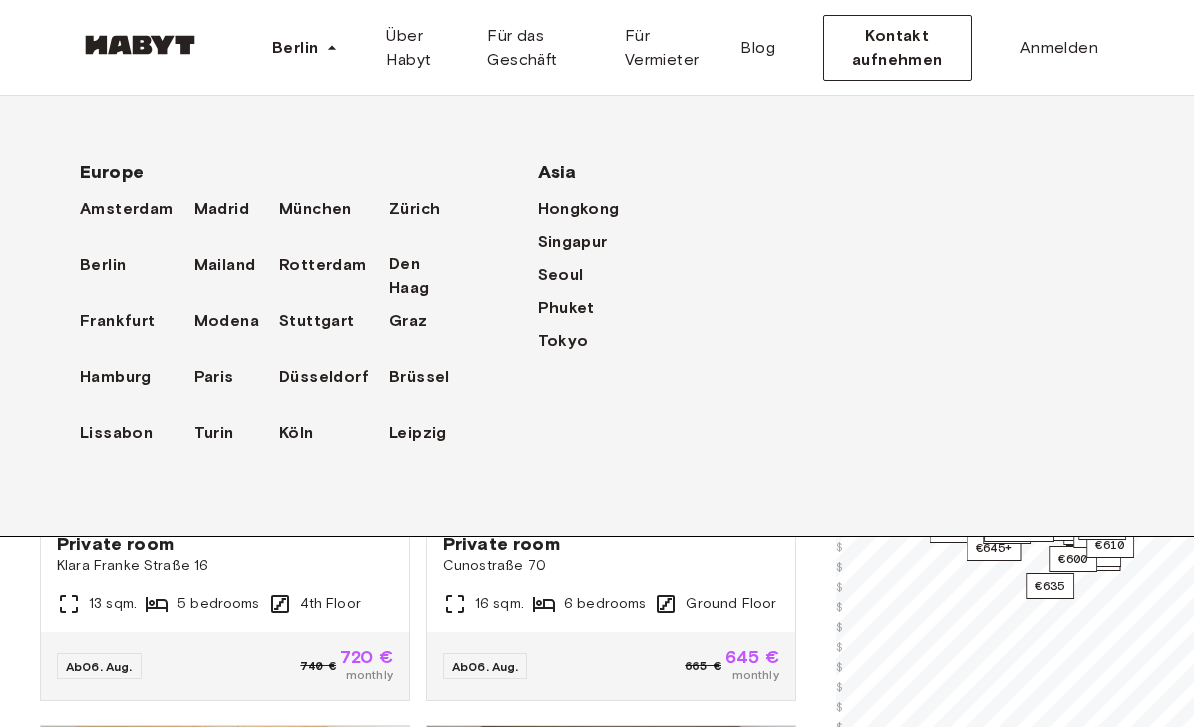 click on "Klara Franke Straße 16" at bounding box center [225, 566] 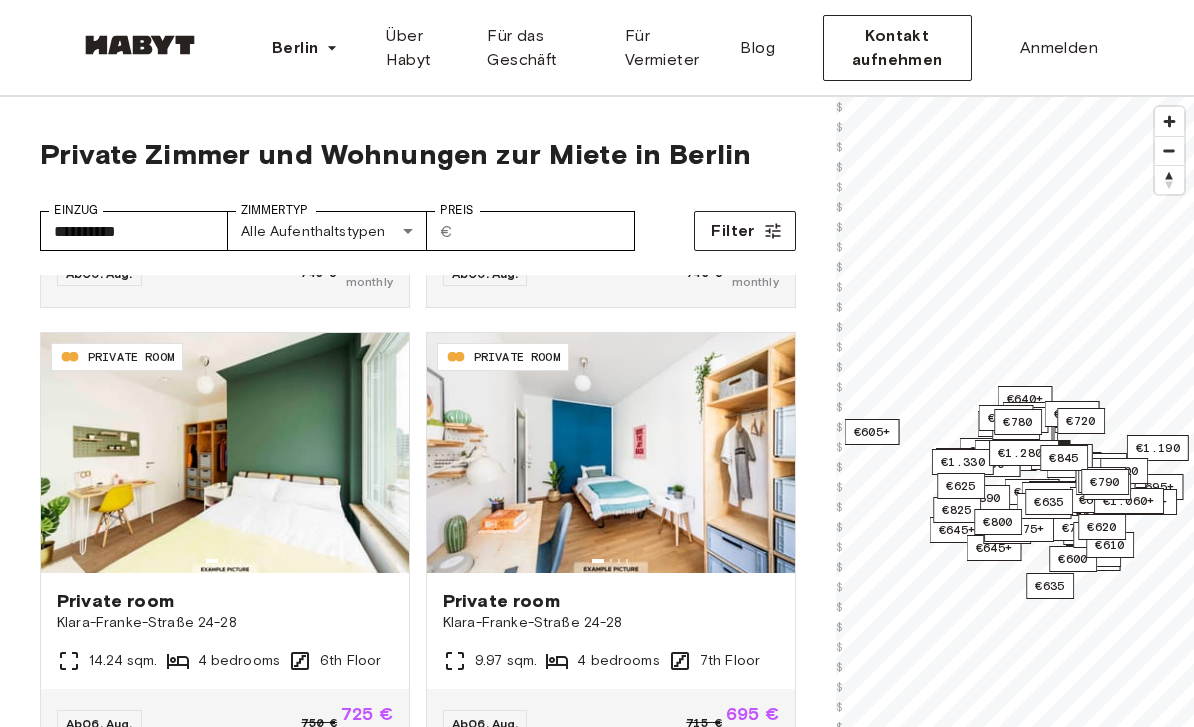 scroll, scrollTop: 1299, scrollLeft: 0, axis: vertical 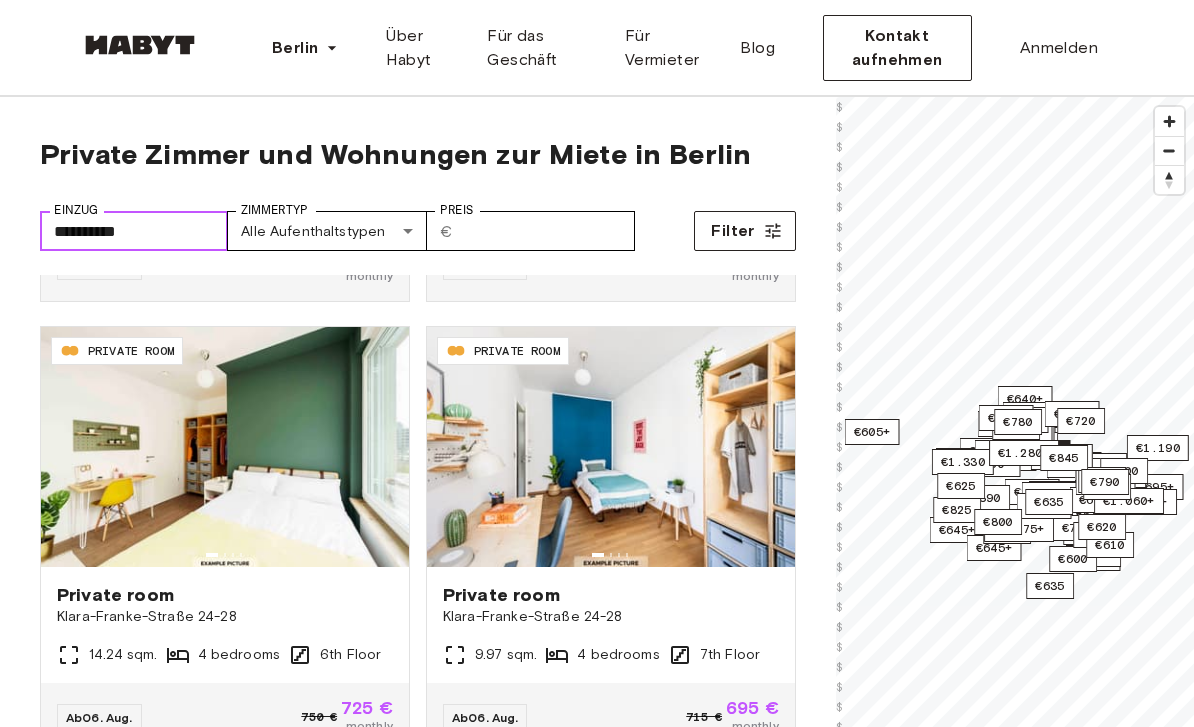 click on "**********" at bounding box center (134, 231) 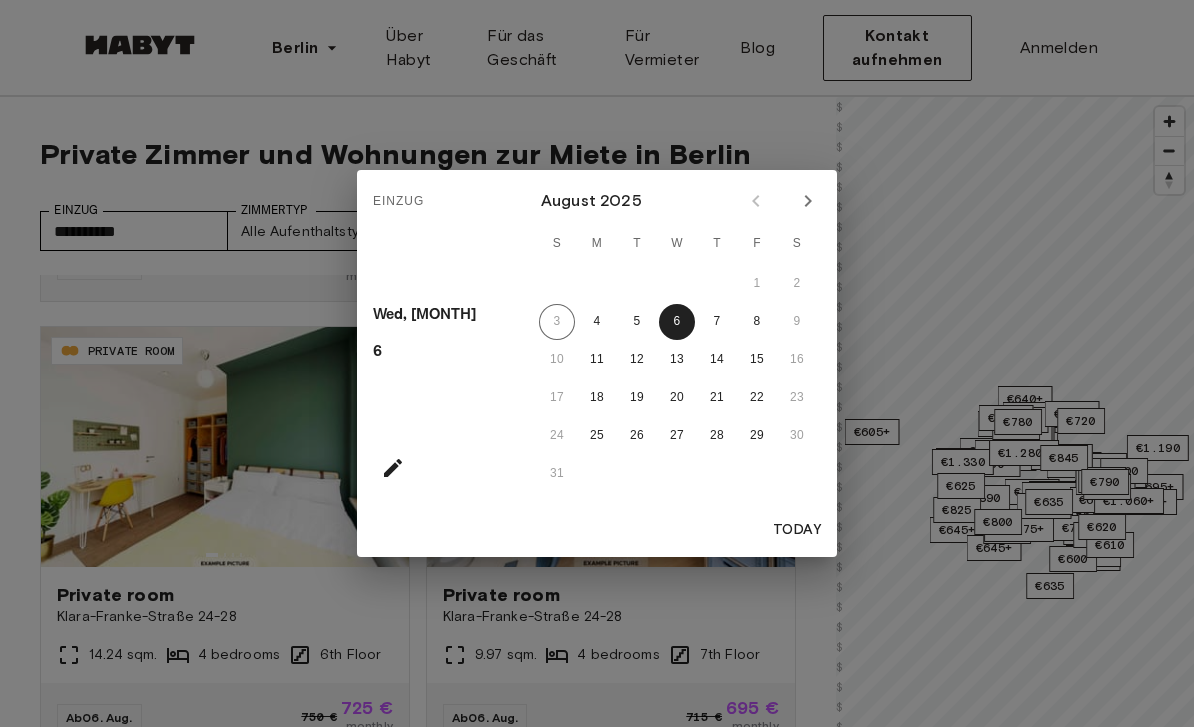click 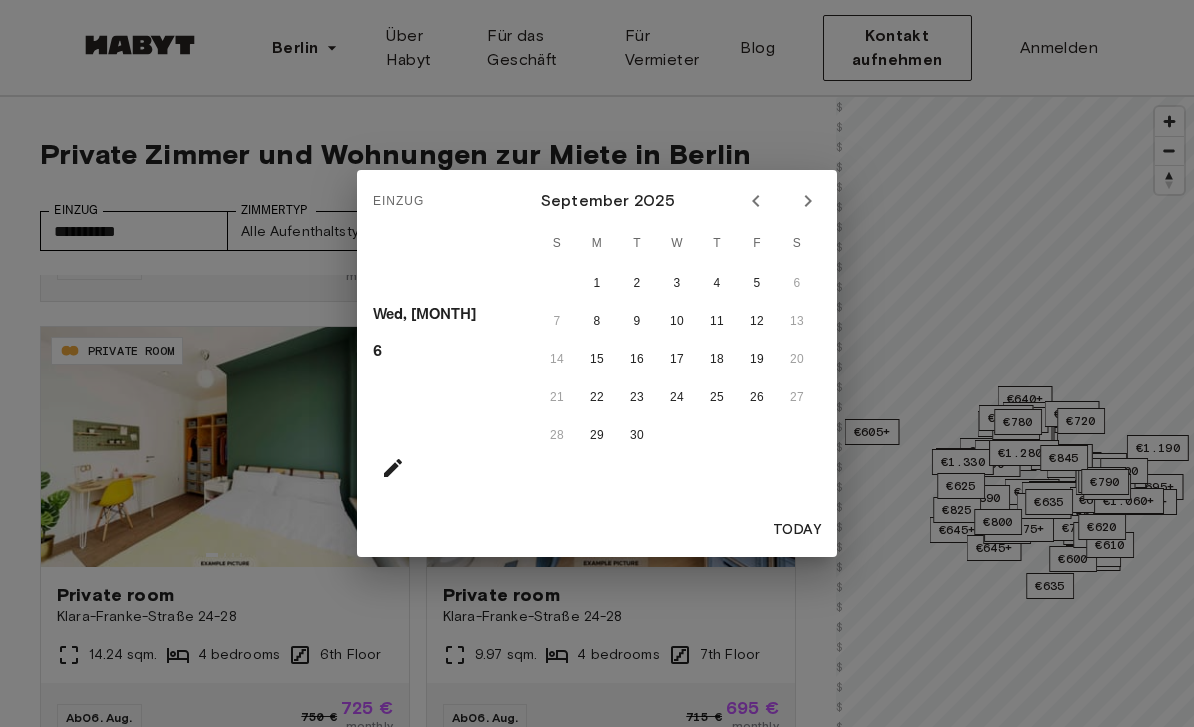 click 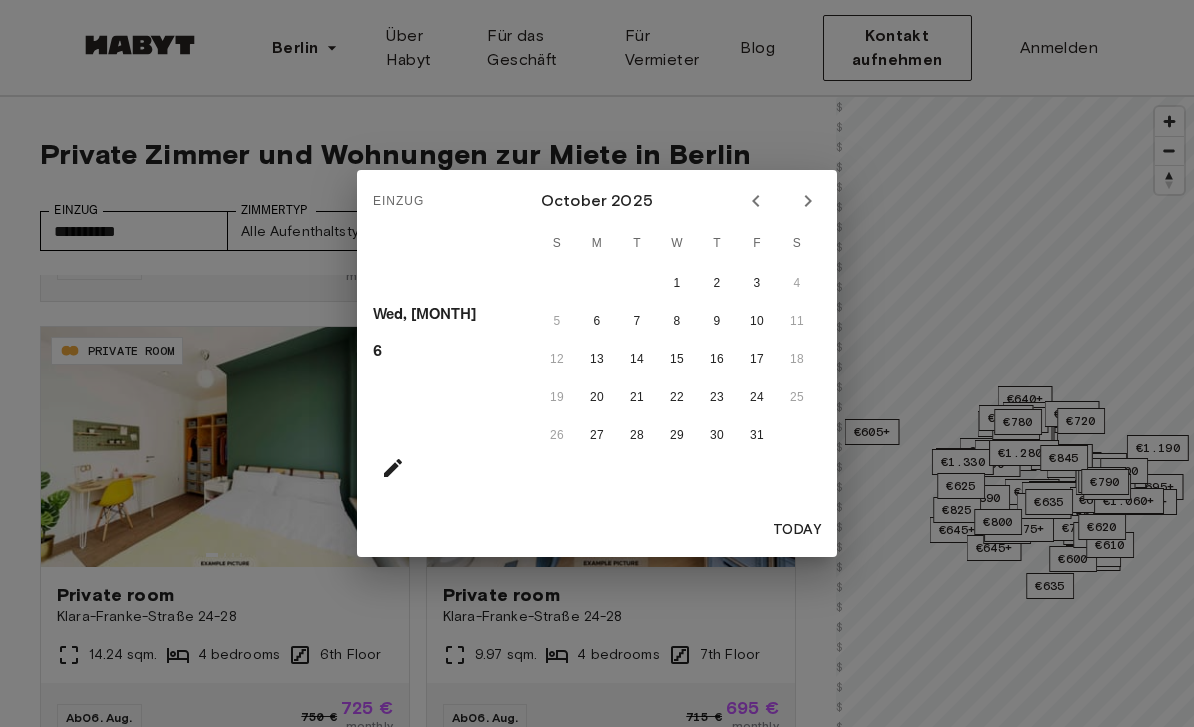 click 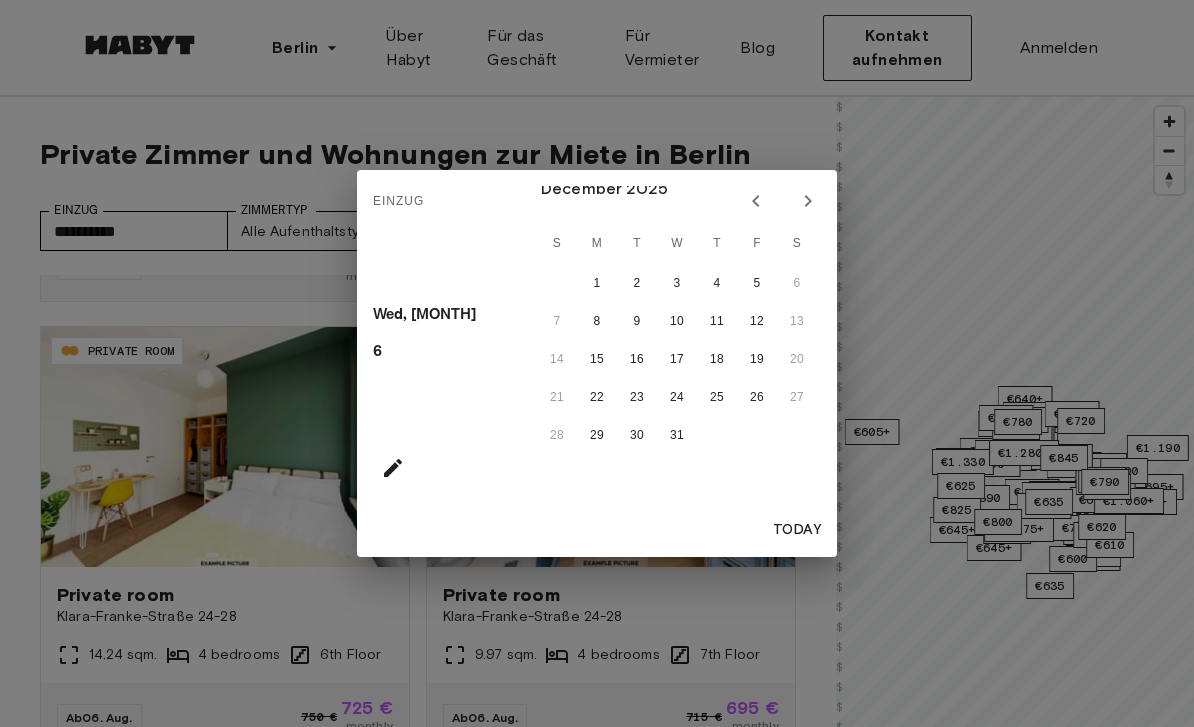 click 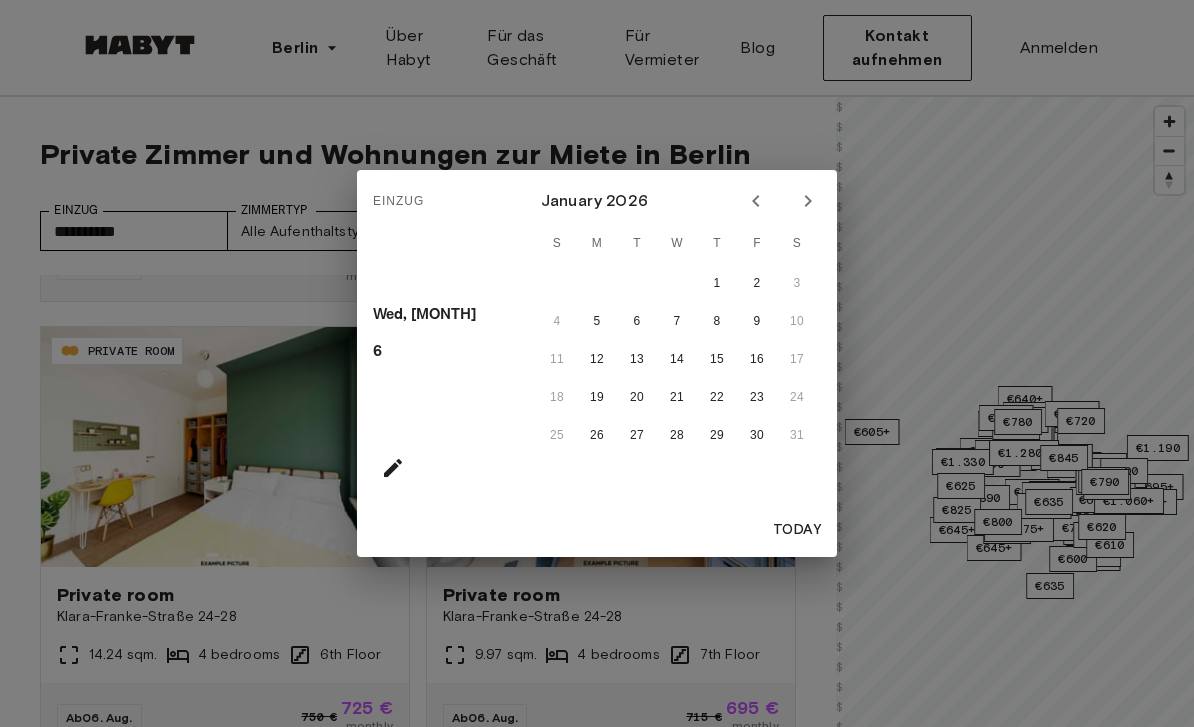 click 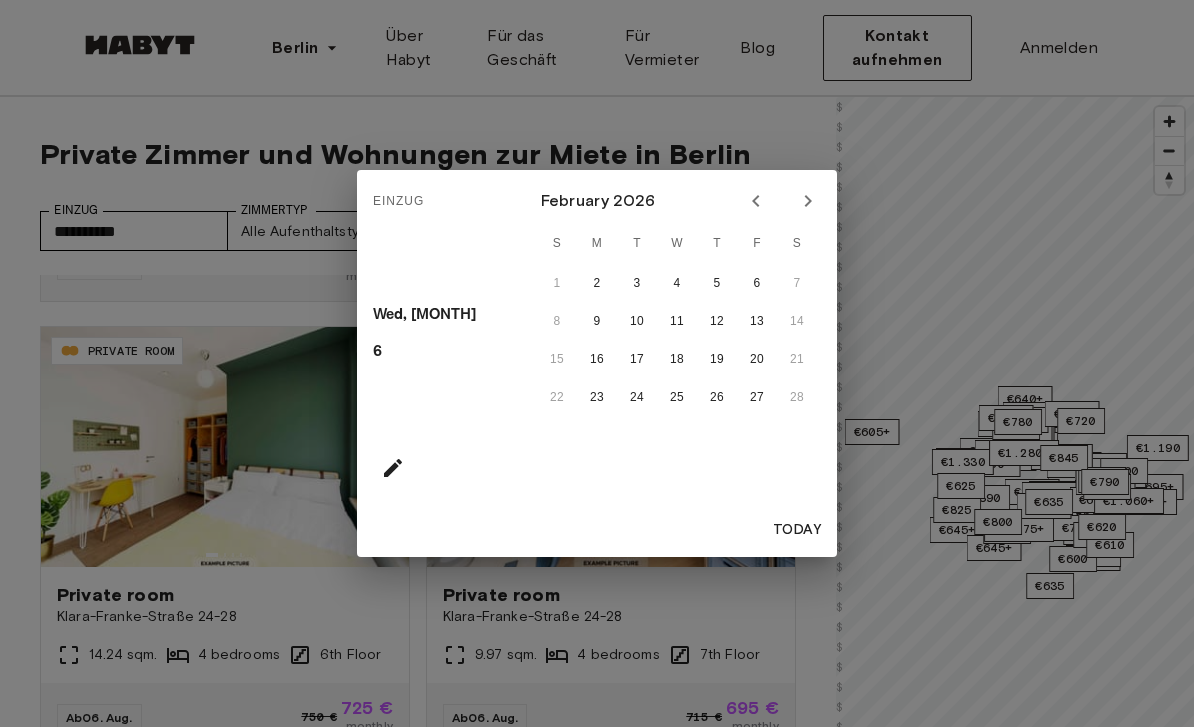 click 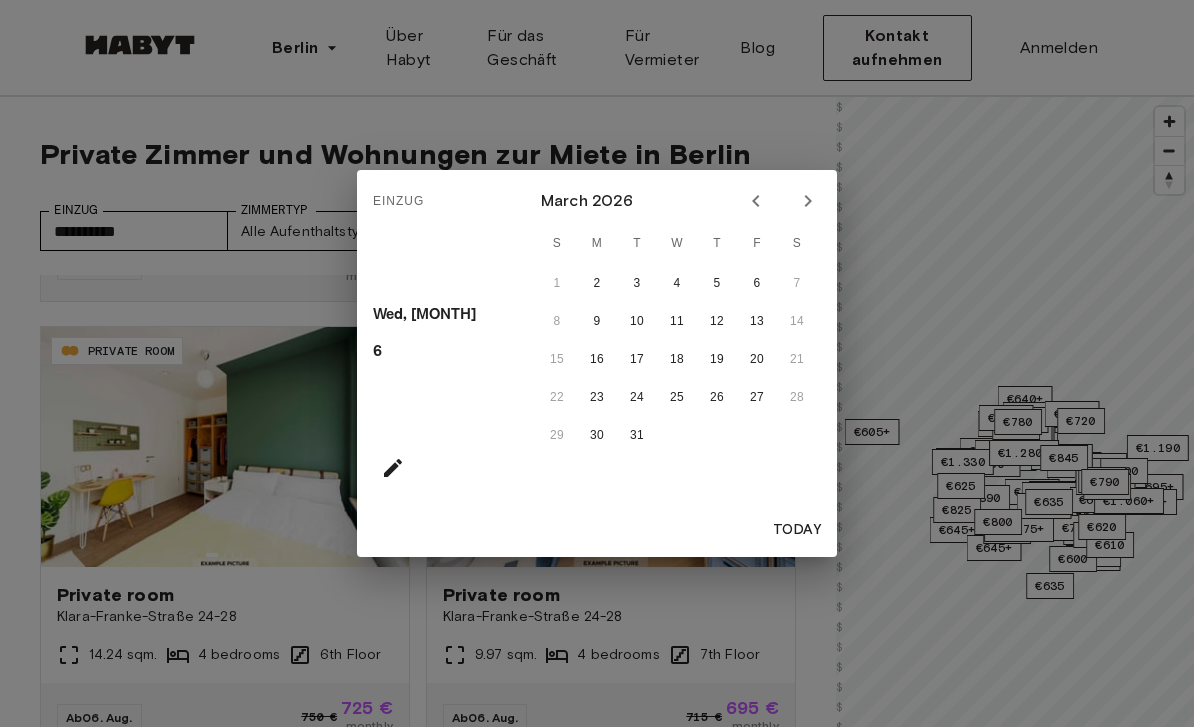 click on "2" at bounding box center [597, 284] 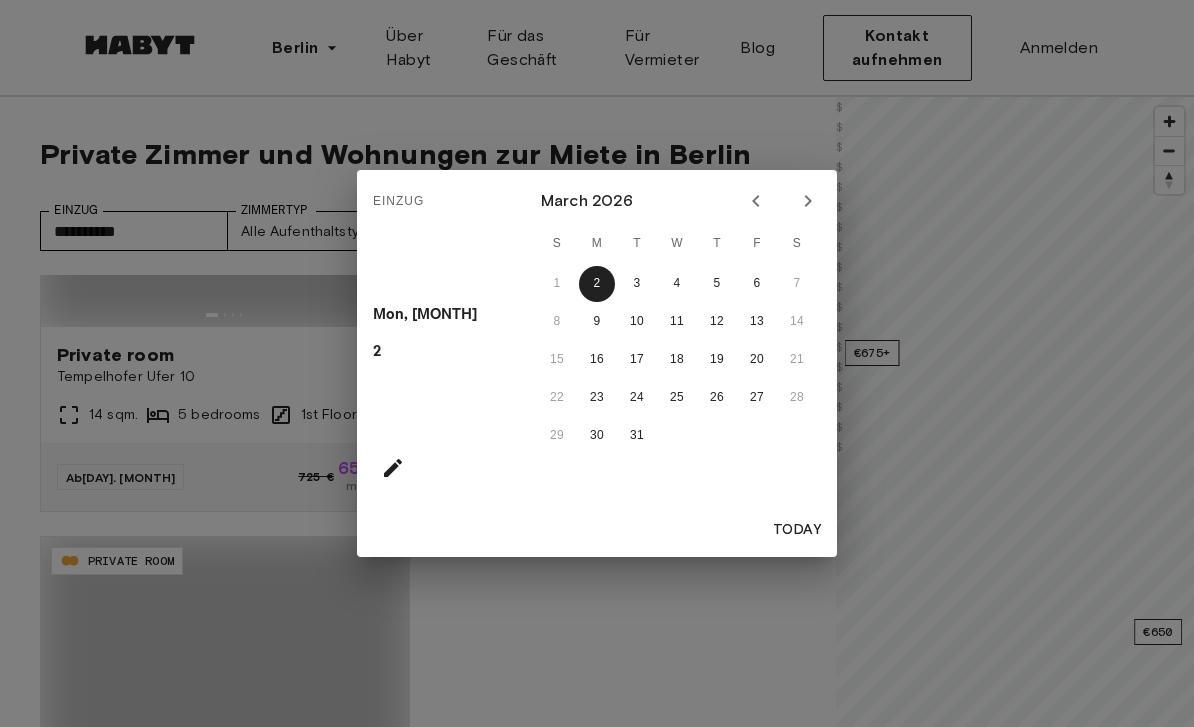 type on "**********" 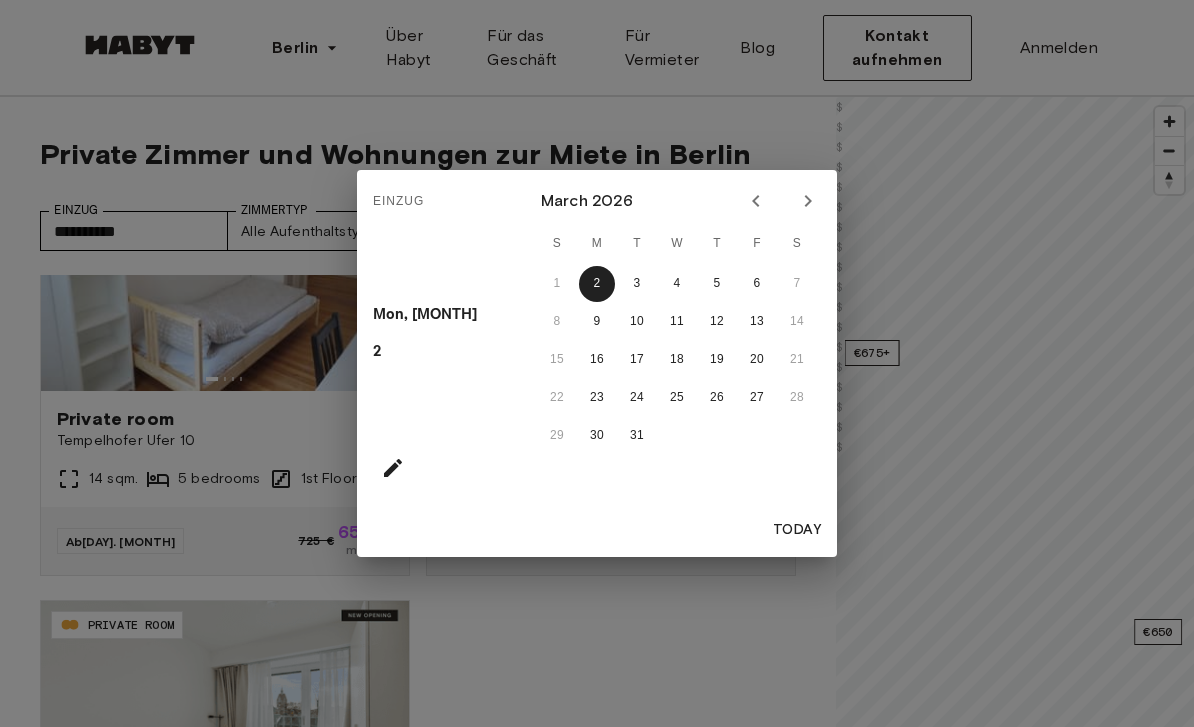 click on "Einzug Mon, Mar 2 March 2026 S M T W T F S 1 2 3 4 5 6 7 8 9 10 11 12 13 14 15 16 17 18 19 20 21 22 23 24 25 26 27 28 29 30 31 Today" at bounding box center (597, 363) 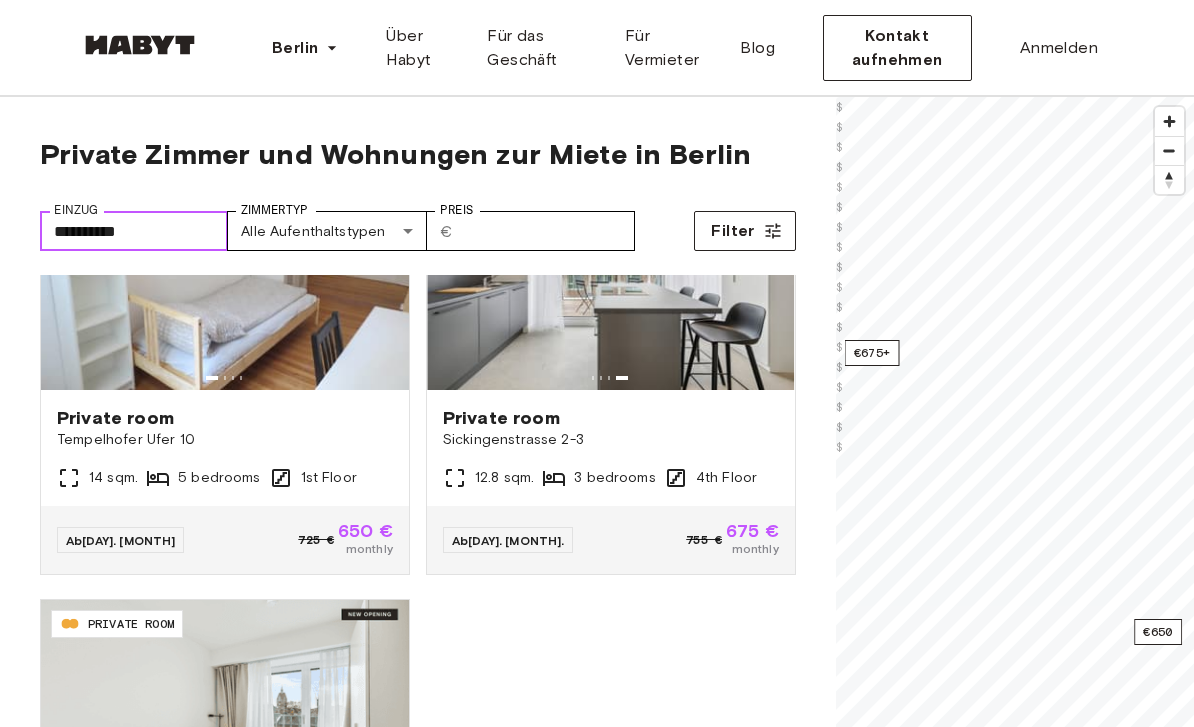 scroll, scrollTop: 125, scrollLeft: 0, axis: vertical 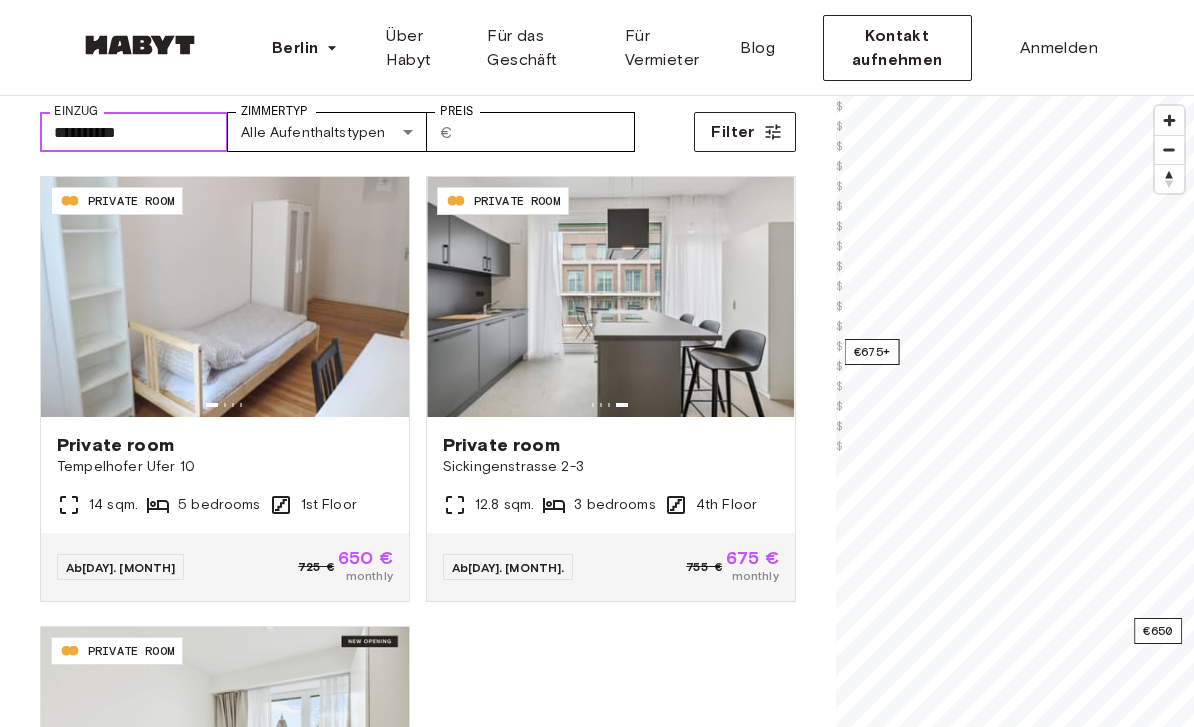 click at bounding box center (611, 297) 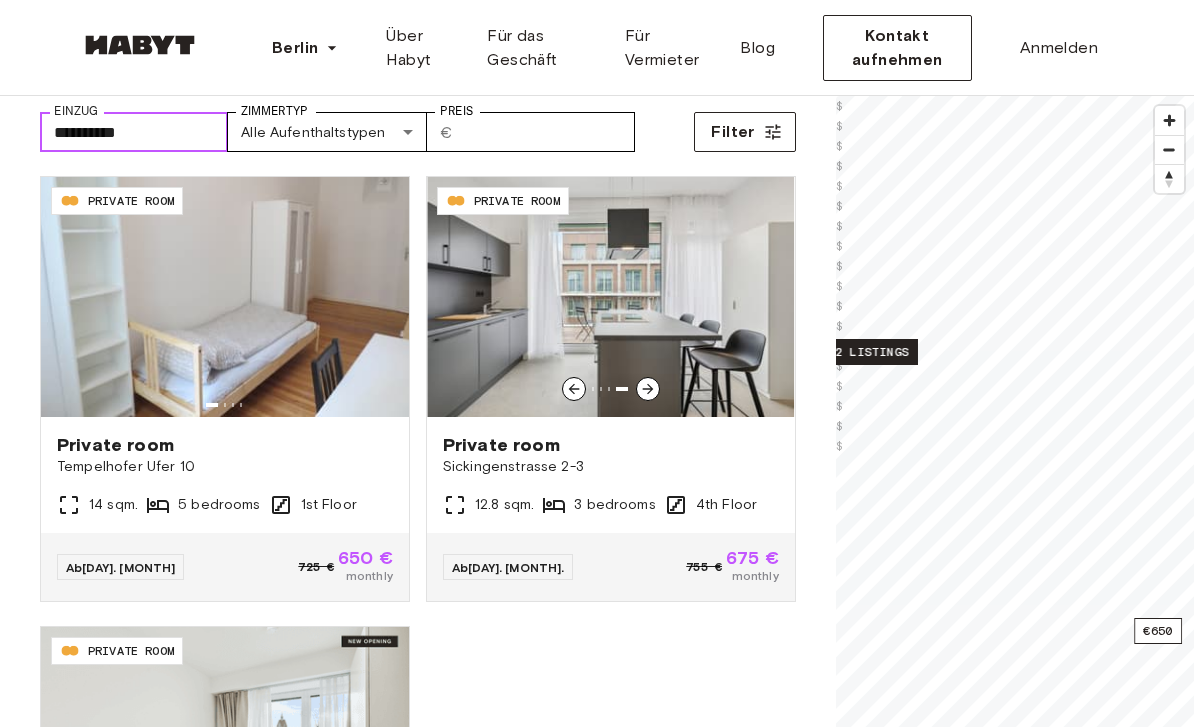 scroll, scrollTop: 131, scrollLeft: 0, axis: vertical 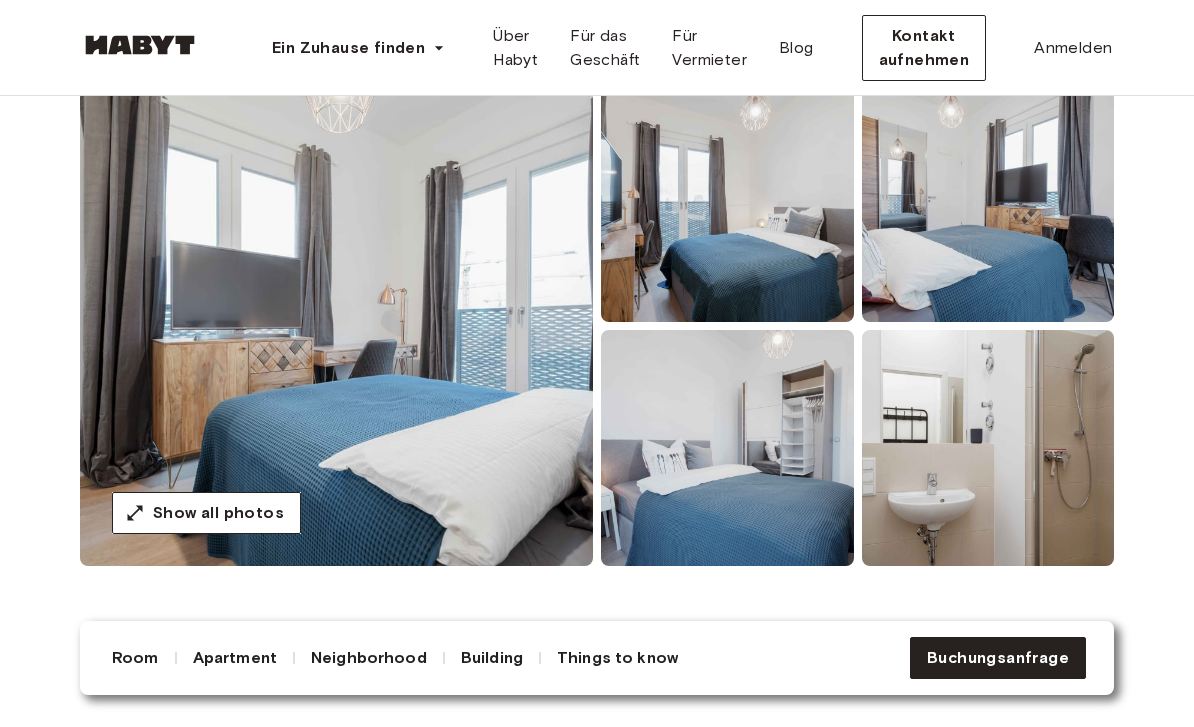 click at bounding box center [336, 326] 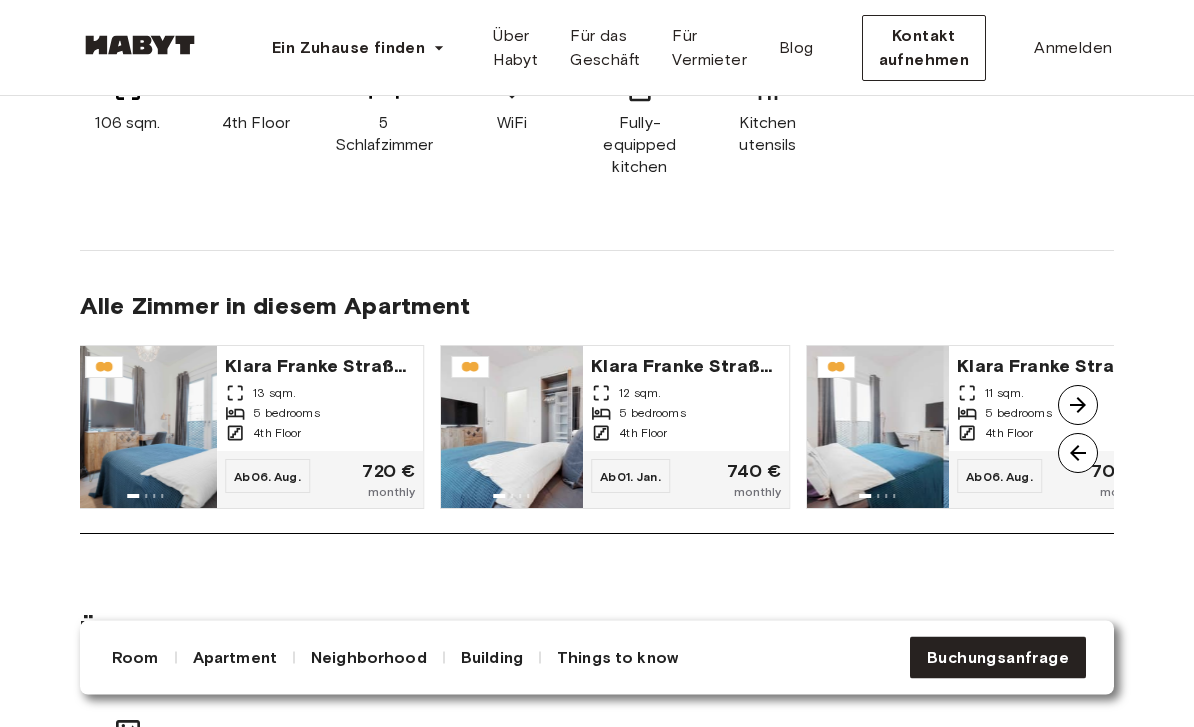 scroll, scrollTop: 1350, scrollLeft: 0, axis: vertical 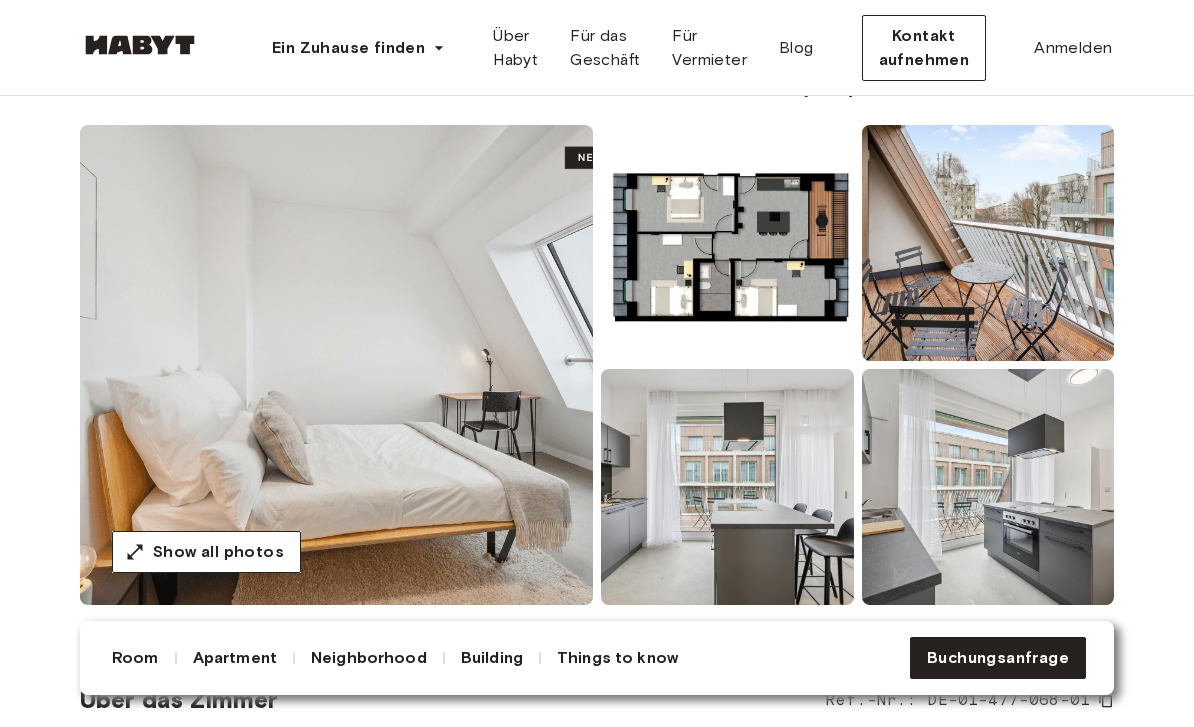 click at bounding box center [336, 365] 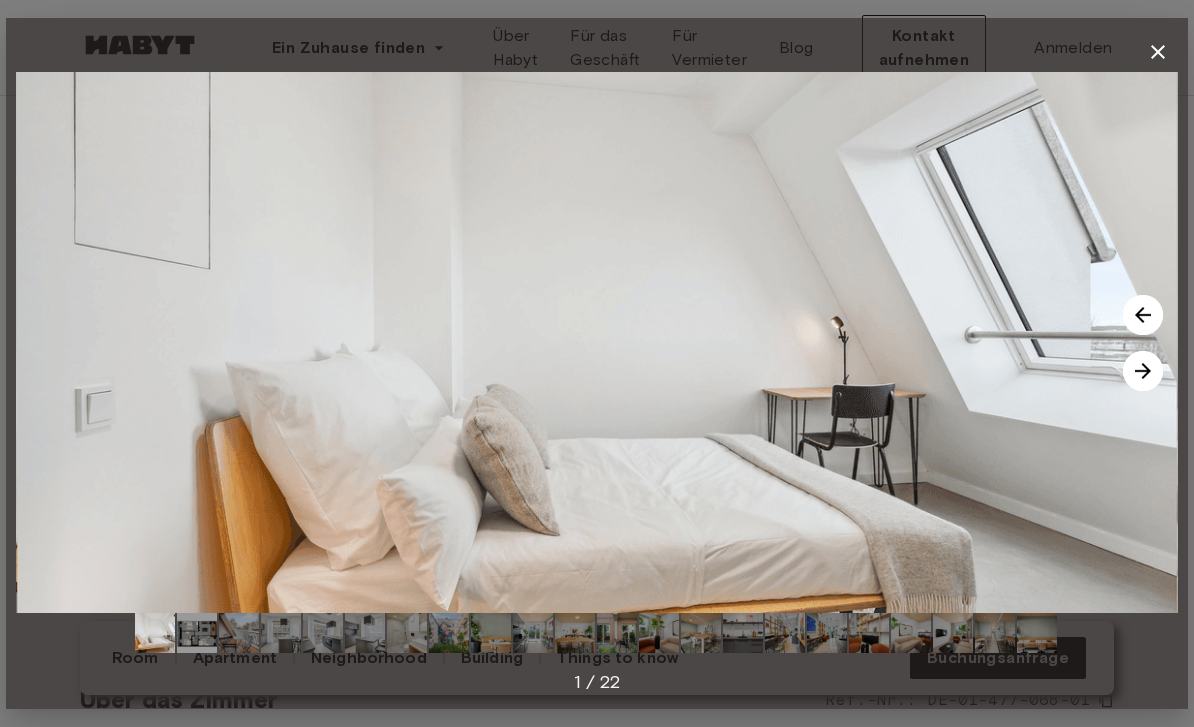 click at bounding box center [1143, 371] 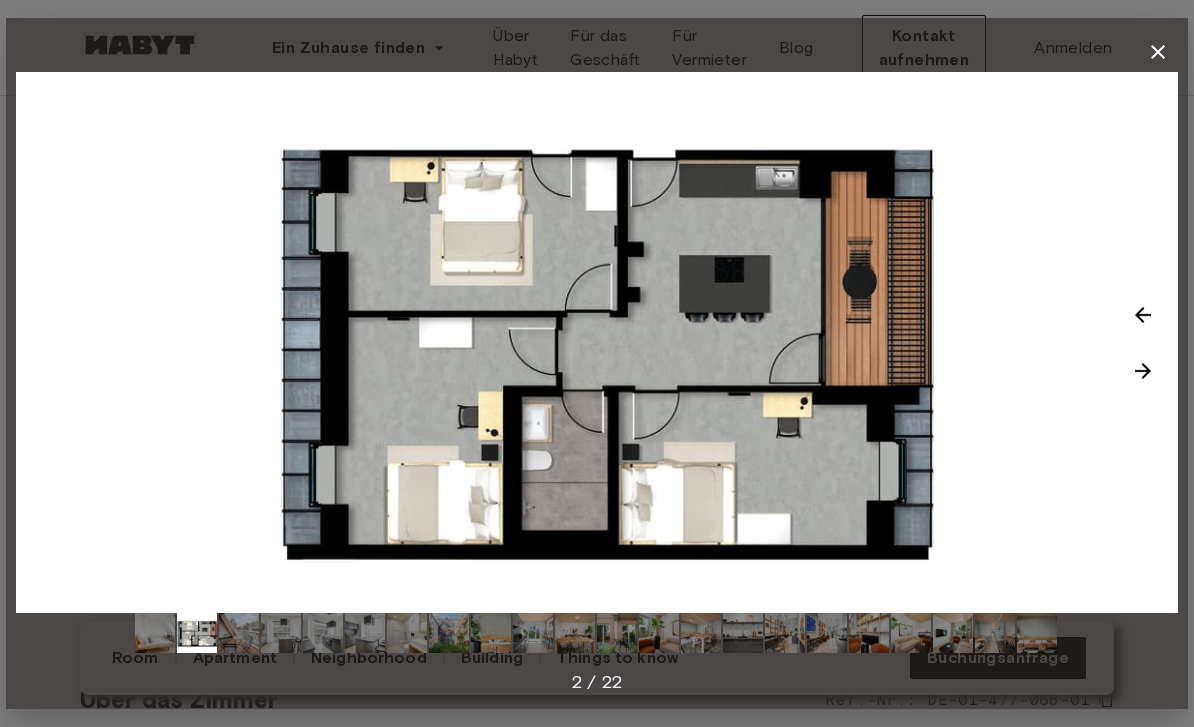click at bounding box center [1143, 371] 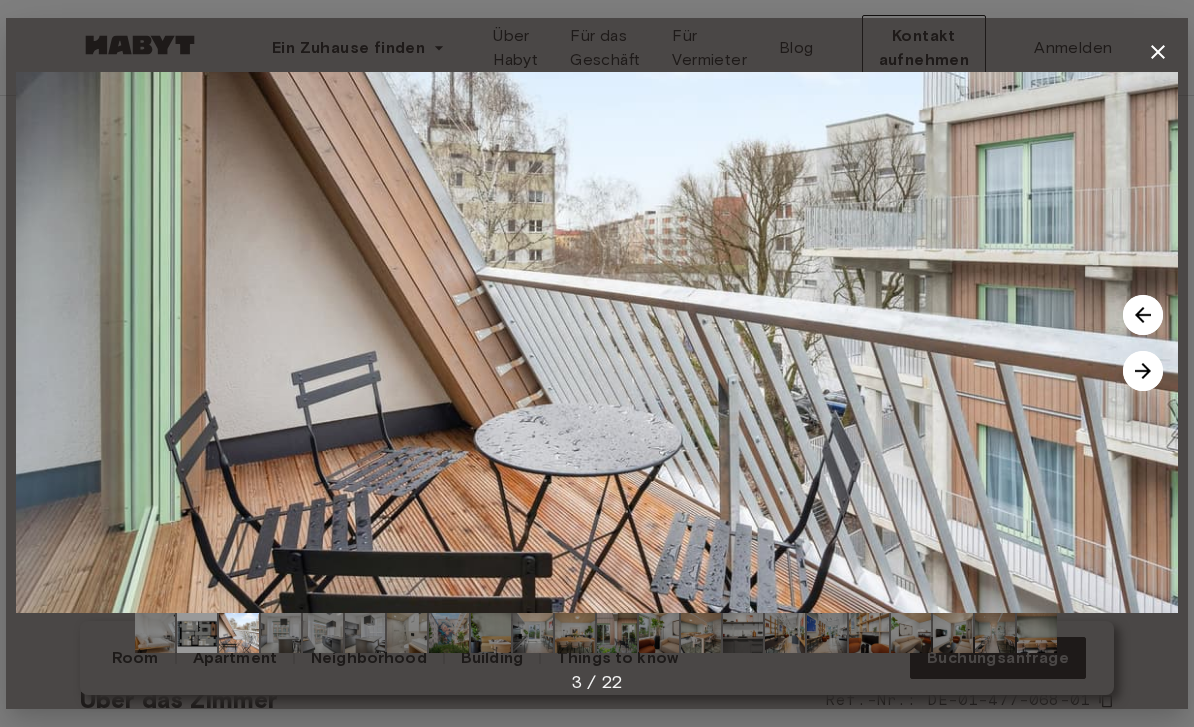 click at bounding box center [1143, 371] 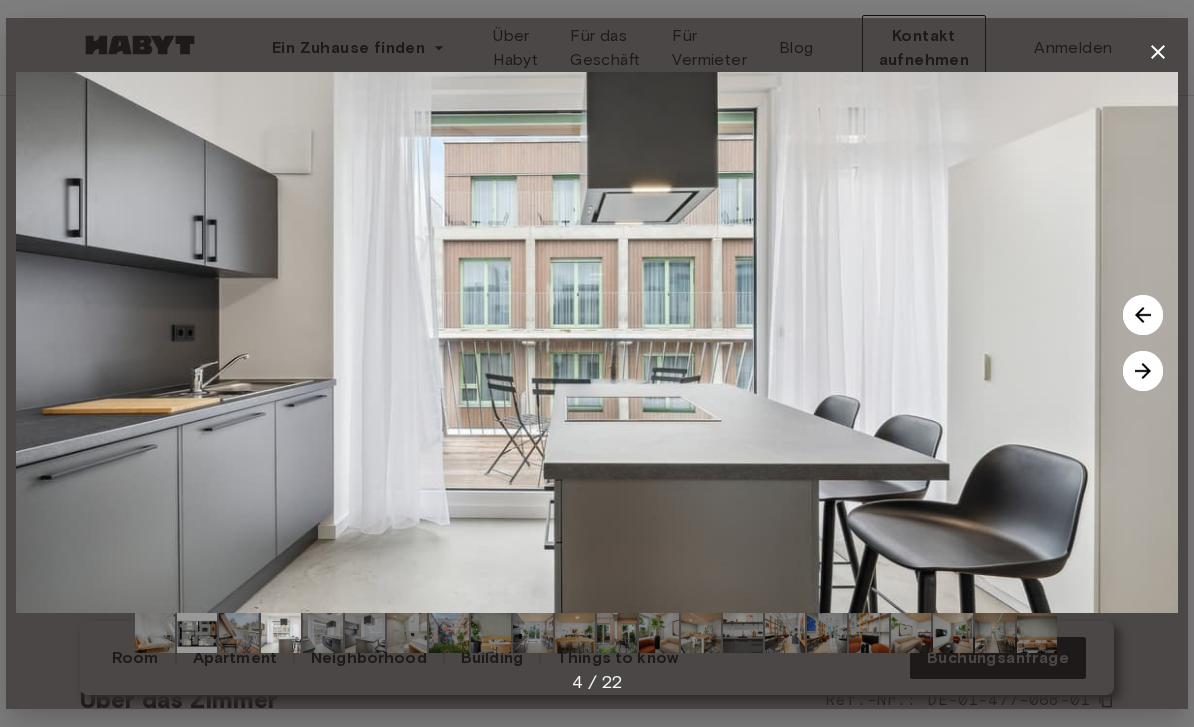 click at bounding box center [1143, 371] 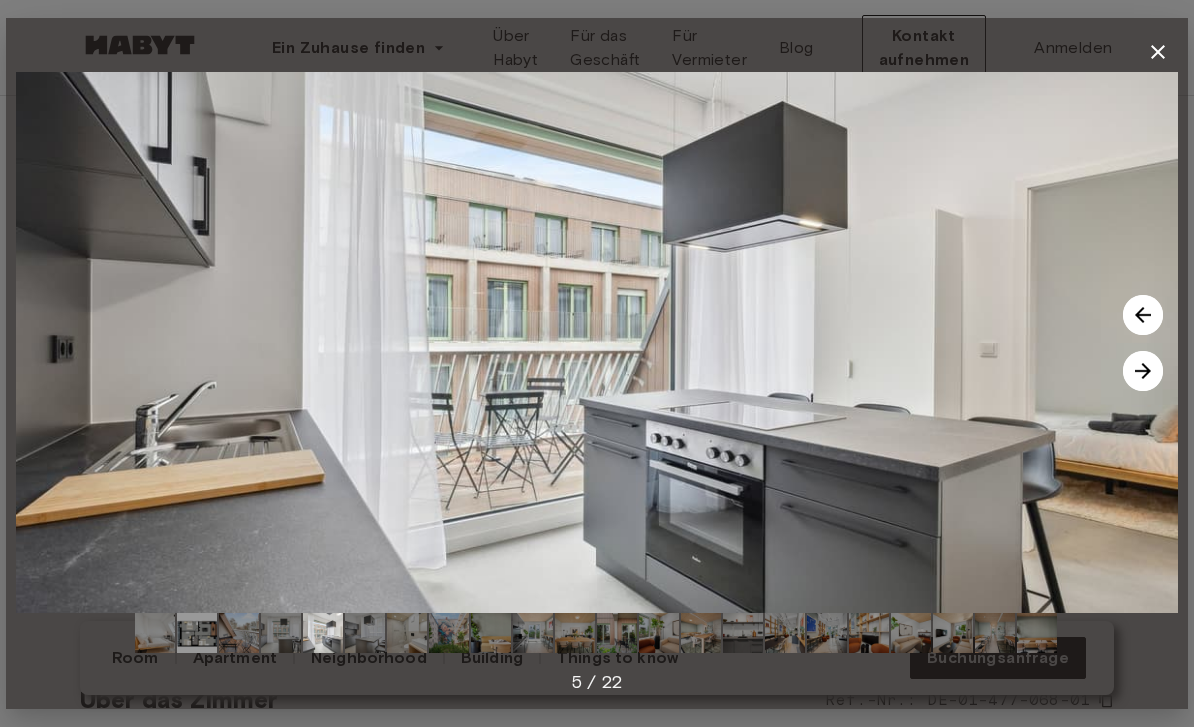 click at bounding box center [1143, 371] 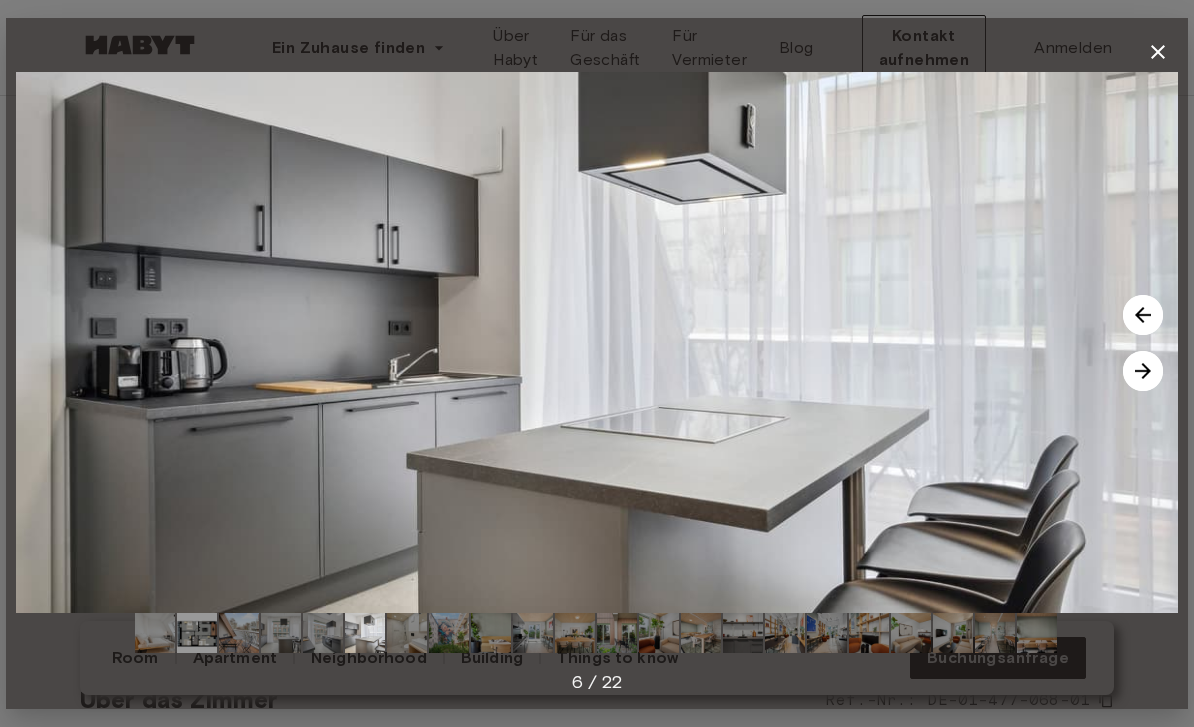 click at bounding box center (1143, 371) 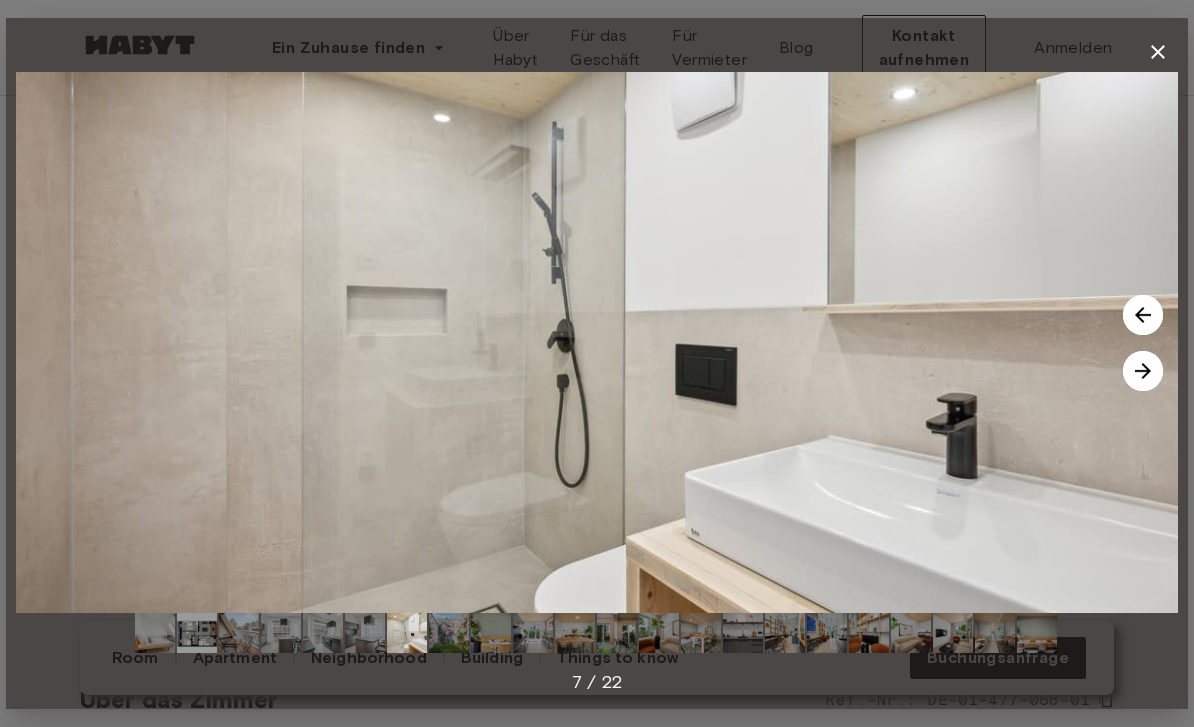 click at bounding box center (1143, 371) 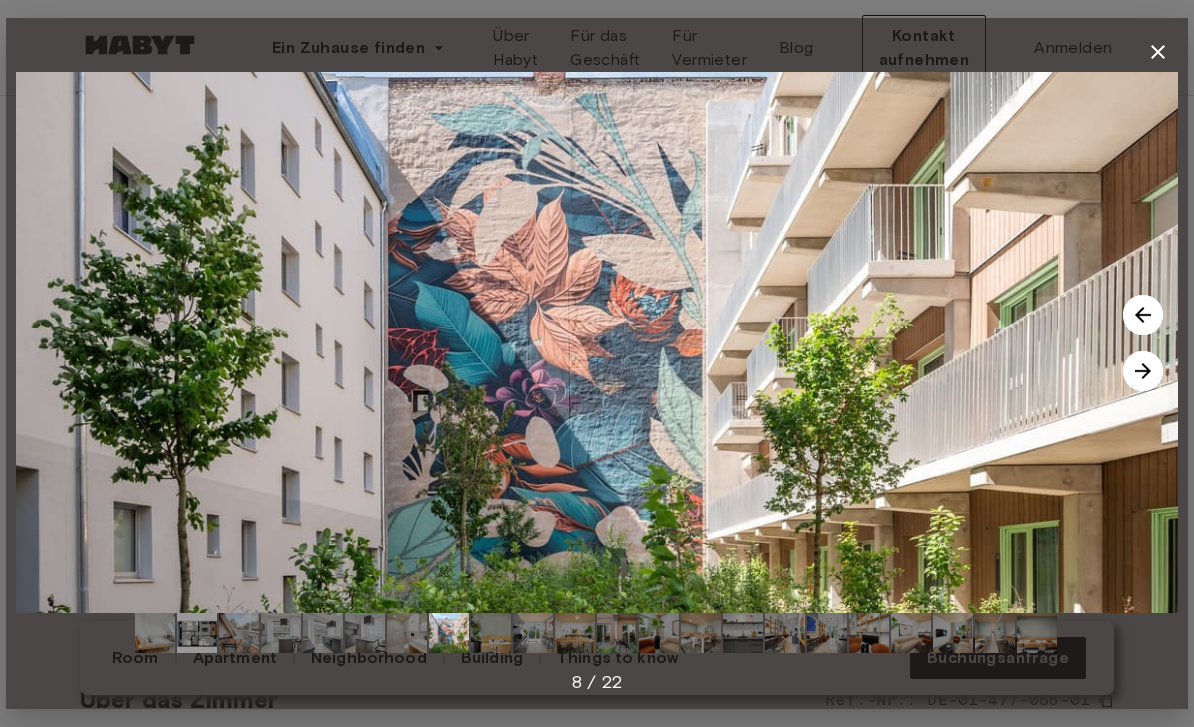 click at bounding box center (1143, 371) 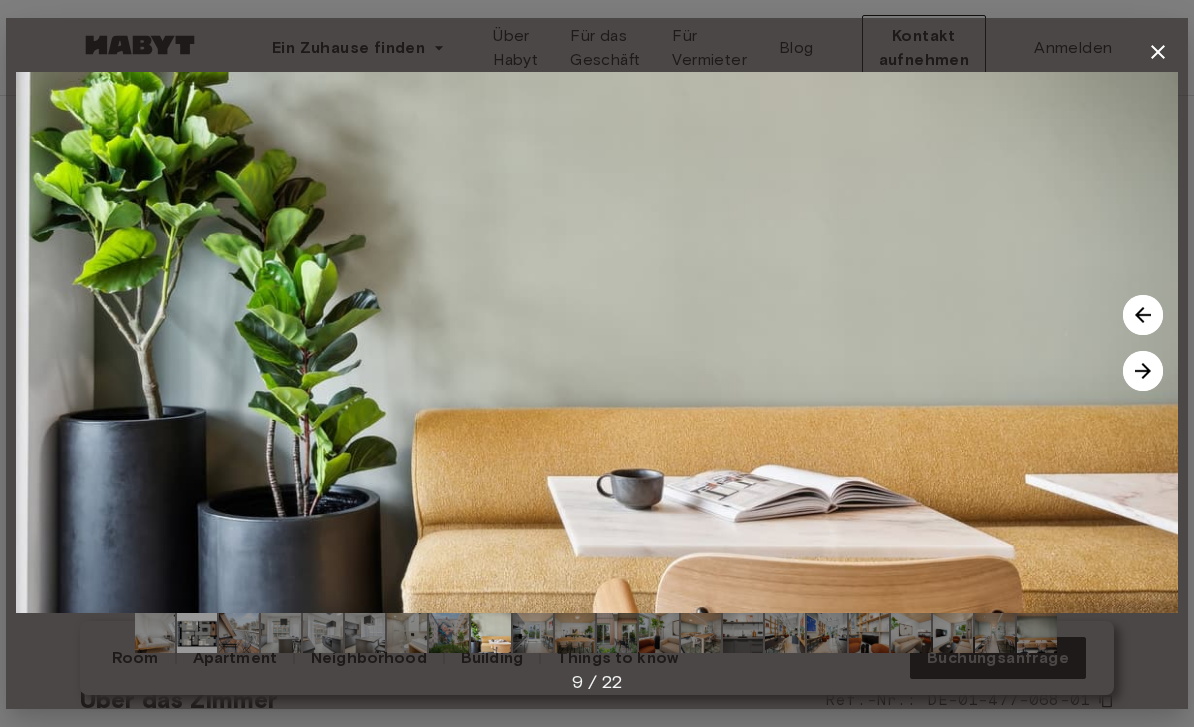 click at bounding box center [1143, 371] 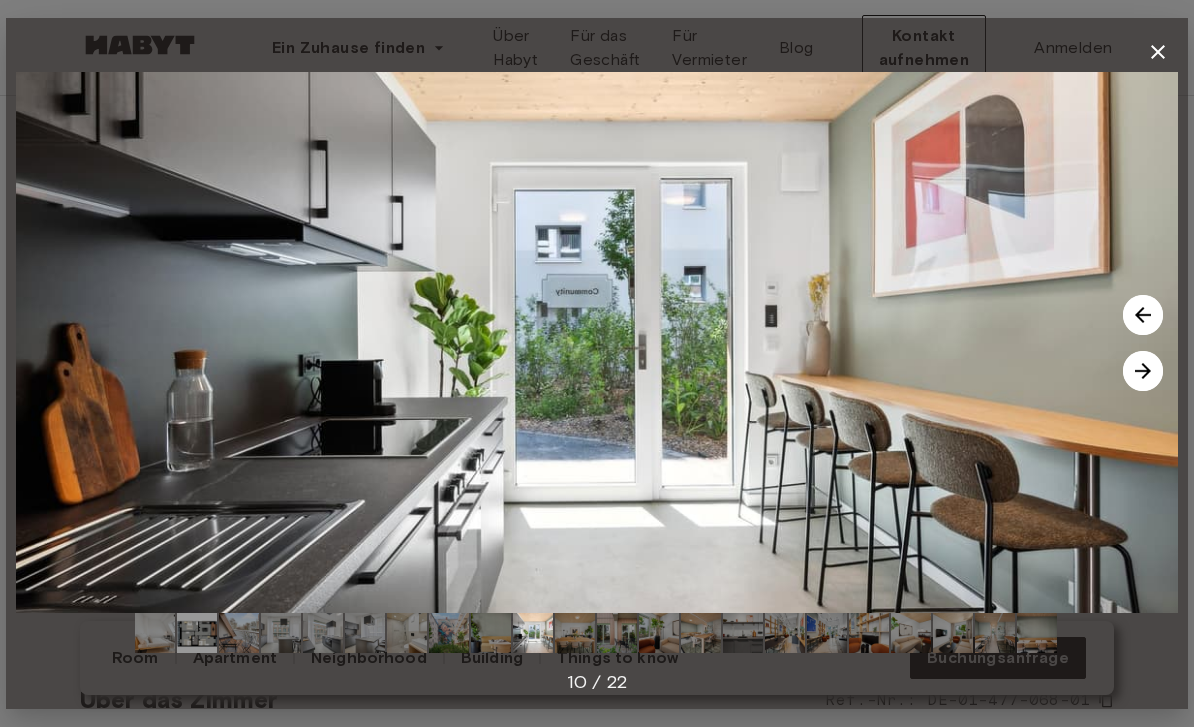 click at bounding box center [1143, 371] 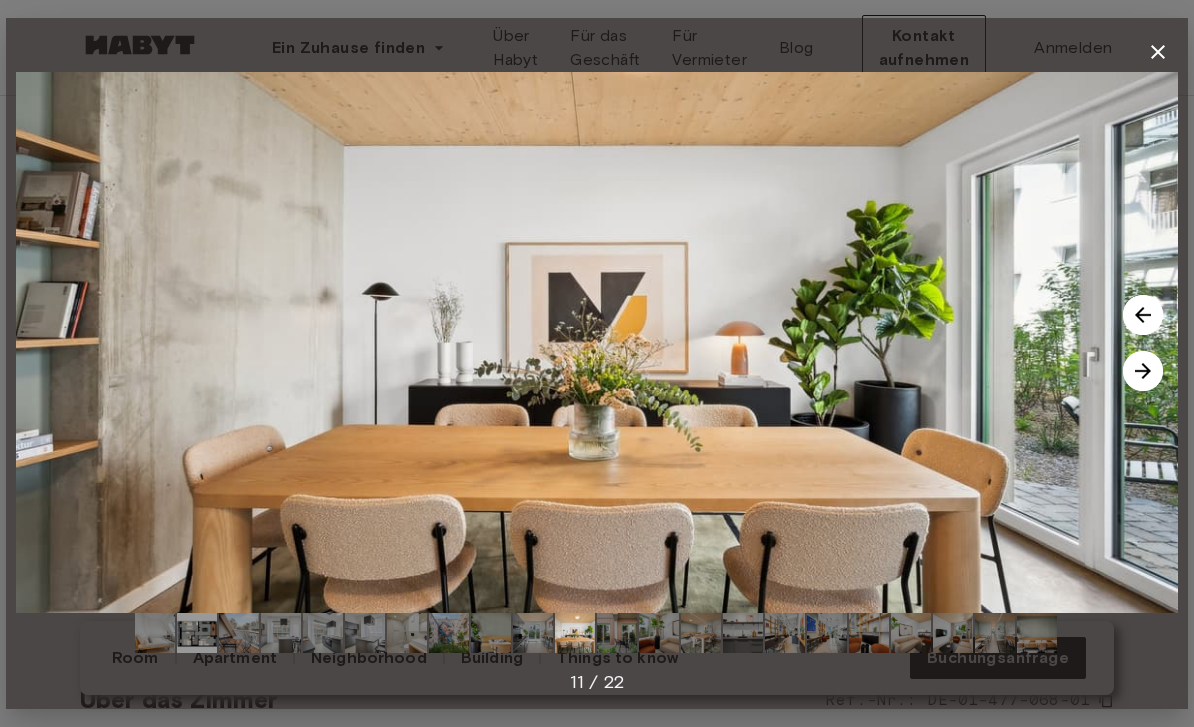 click at bounding box center (1143, 371) 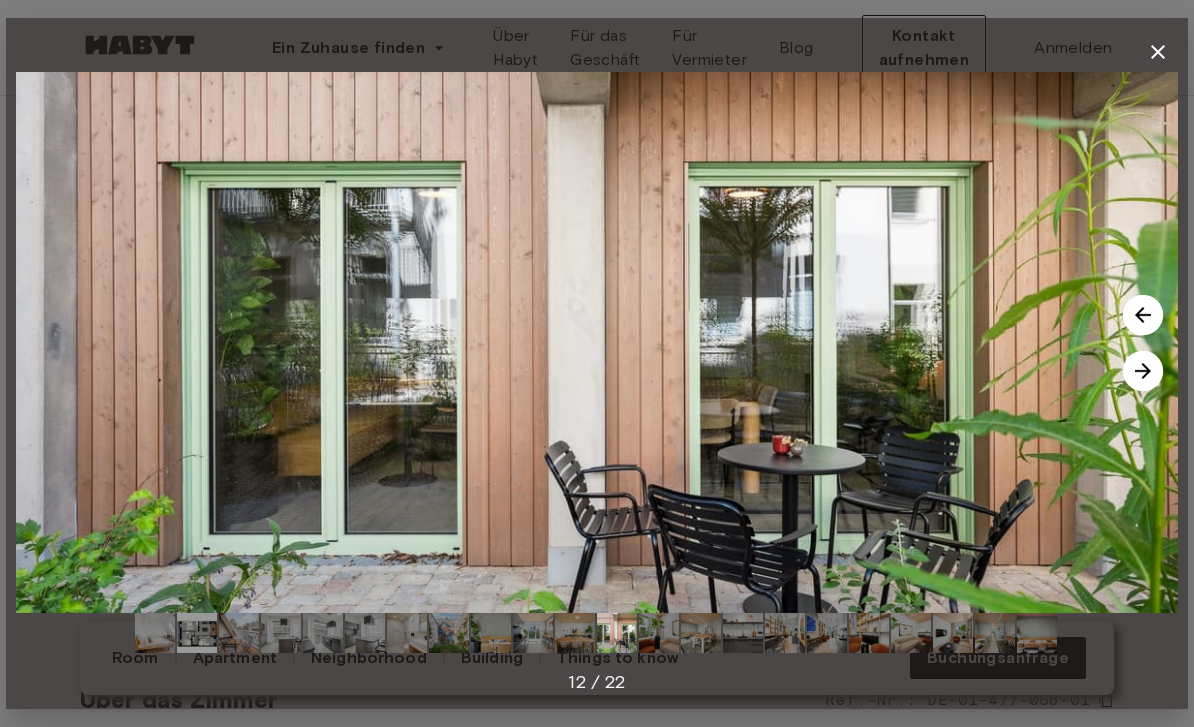 click at bounding box center (1143, 371) 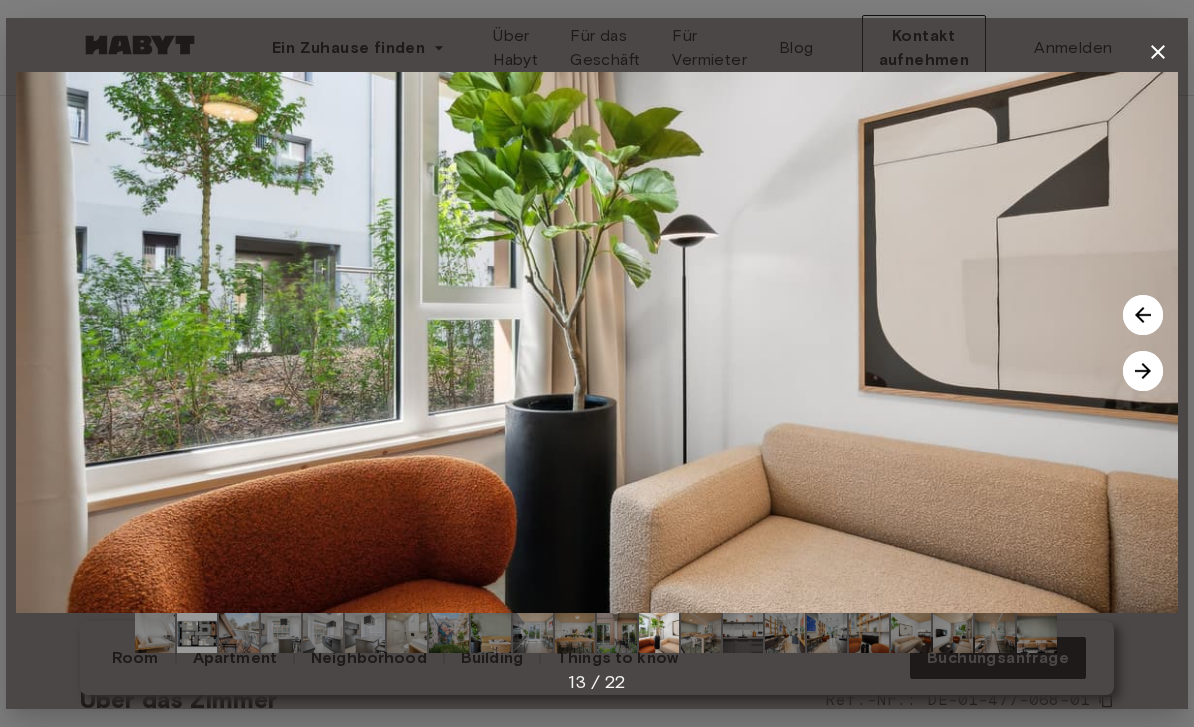 click at bounding box center [1143, 371] 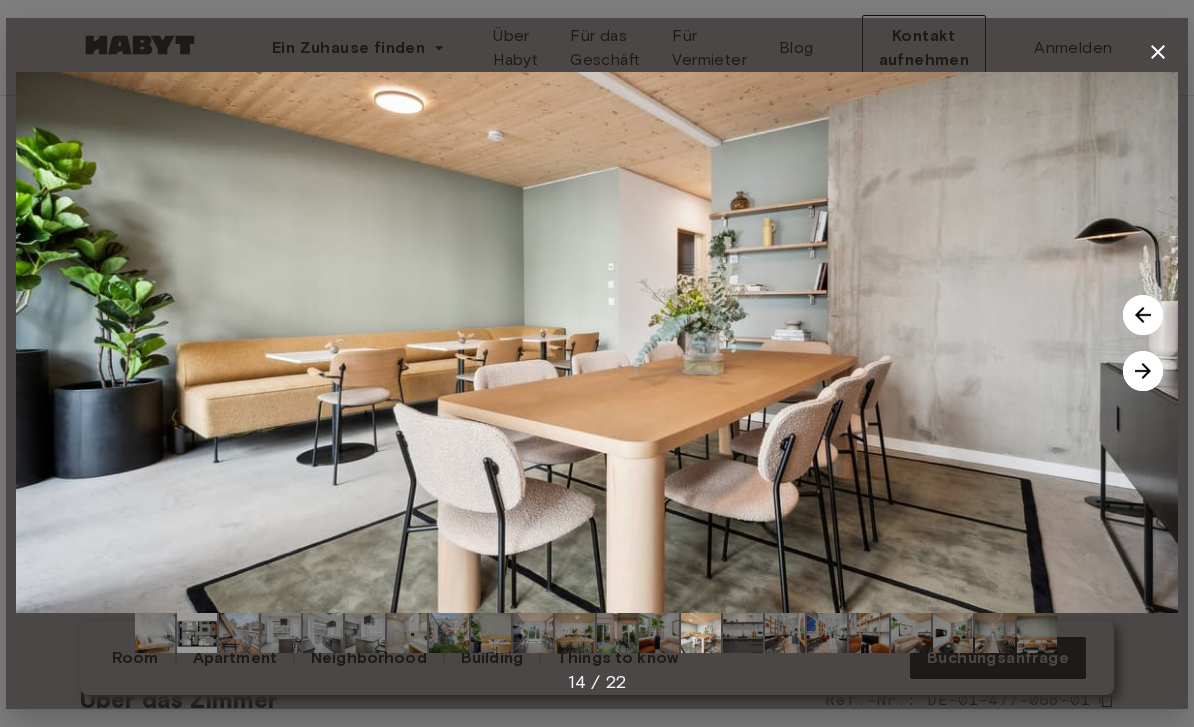 click at bounding box center (1143, 371) 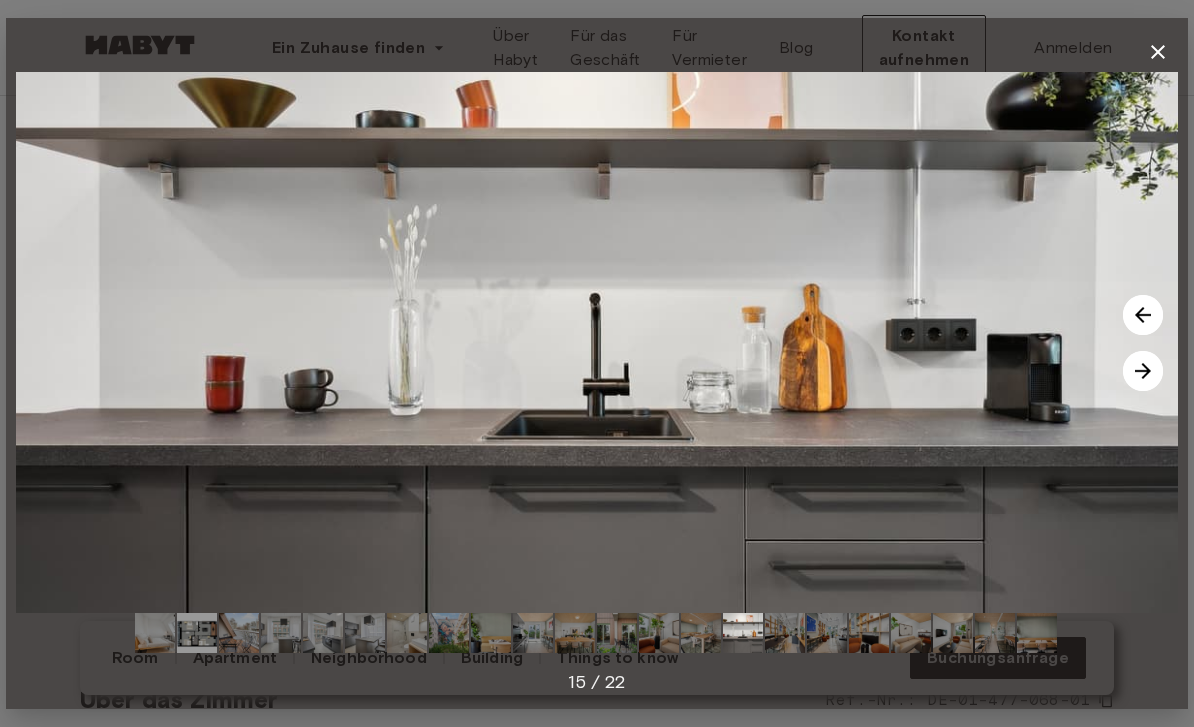 click at bounding box center [1143, 371] 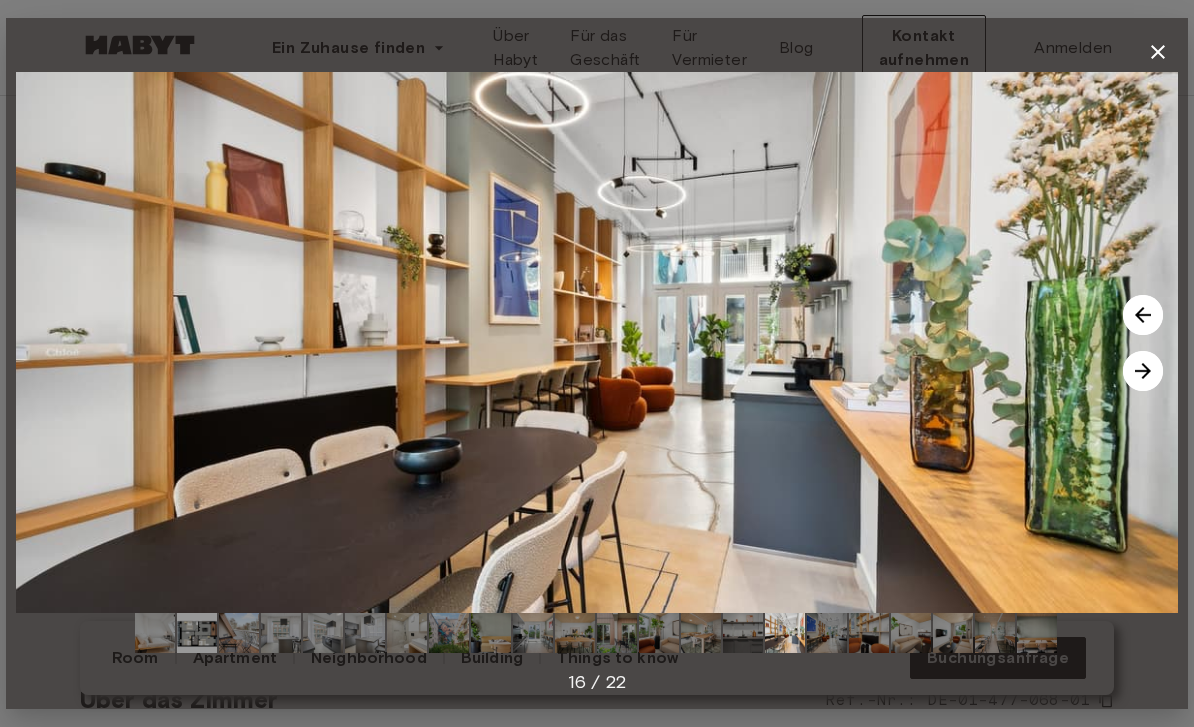 click at bounding box center [1143, 371] 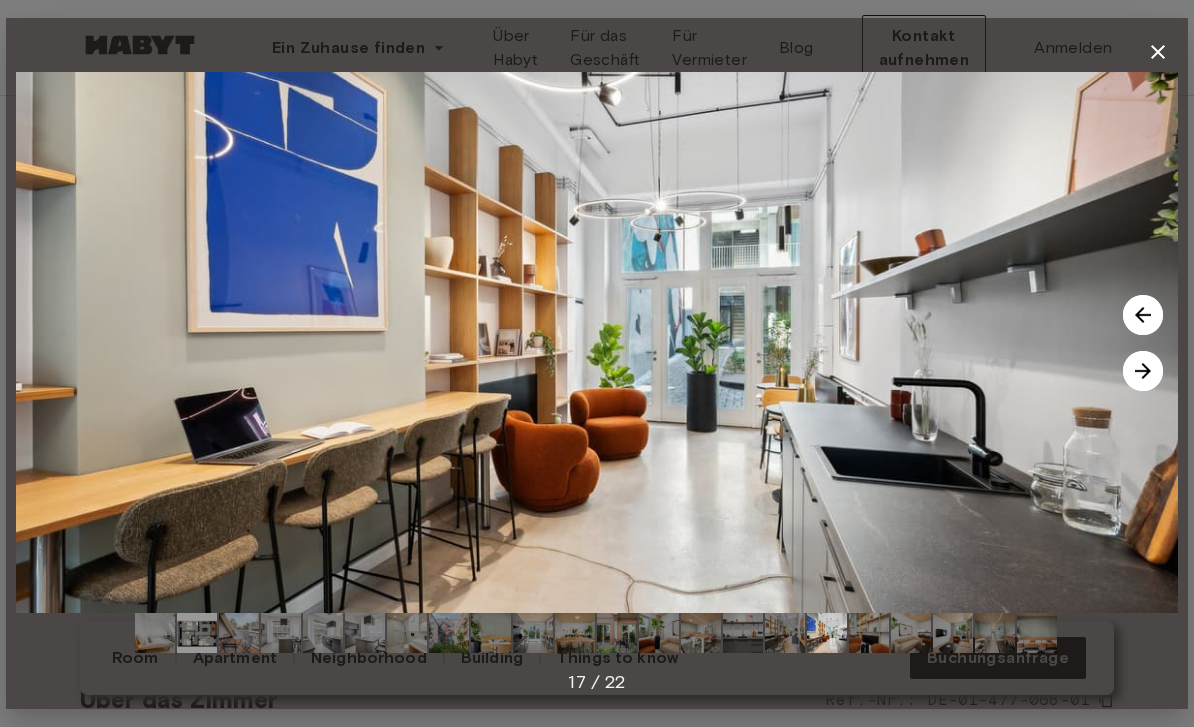 click 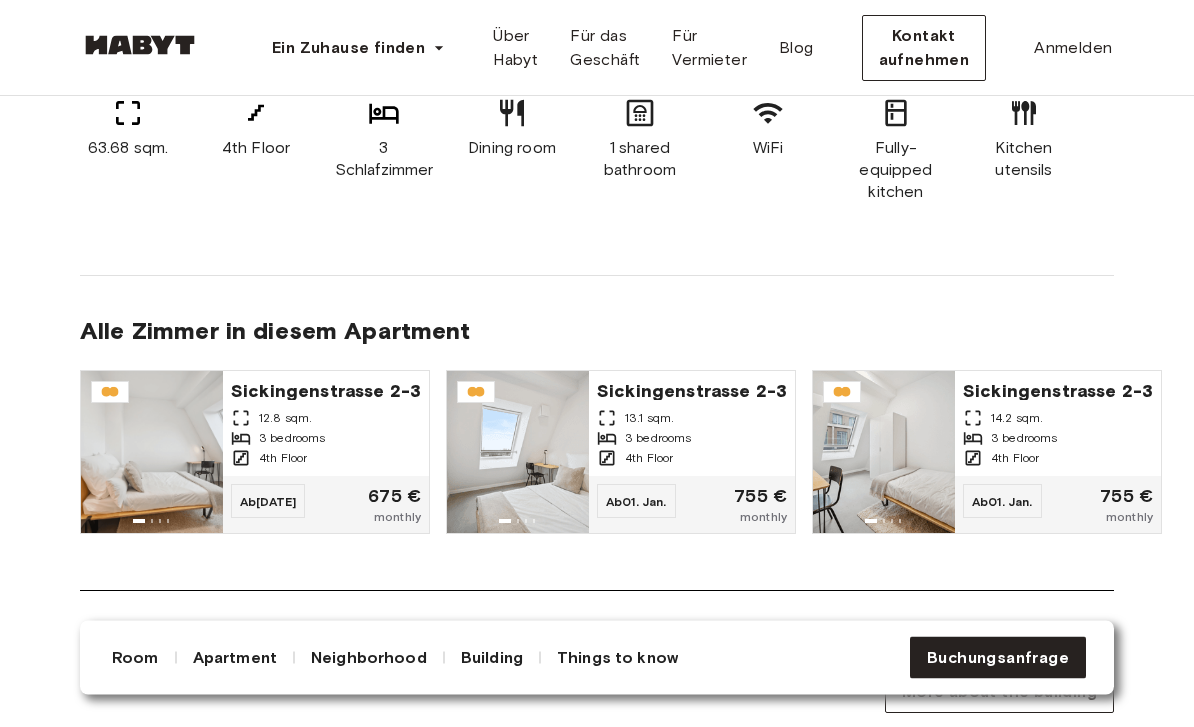 scroll, scrollTop: 1534, scrollLeft: 0, axis: vertical 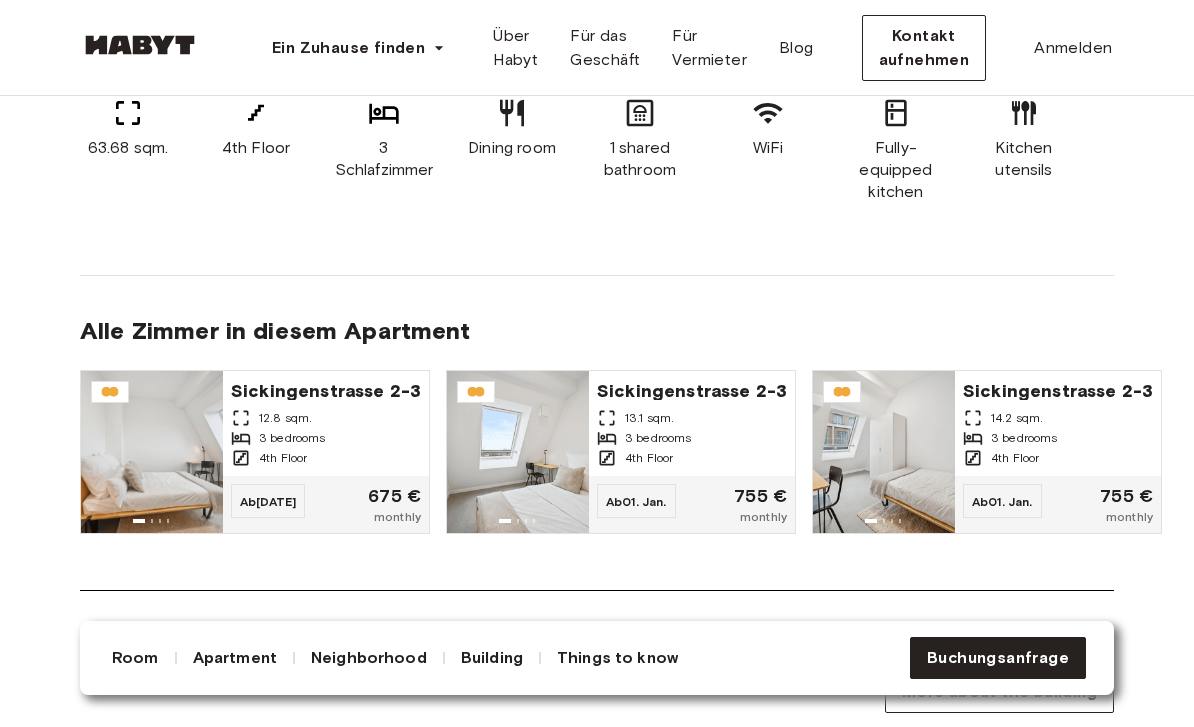 click on "[STREET] [NUMBER] [SQM] [BEDROOMS] [FLOOR]" at bounding box center [326, 423] 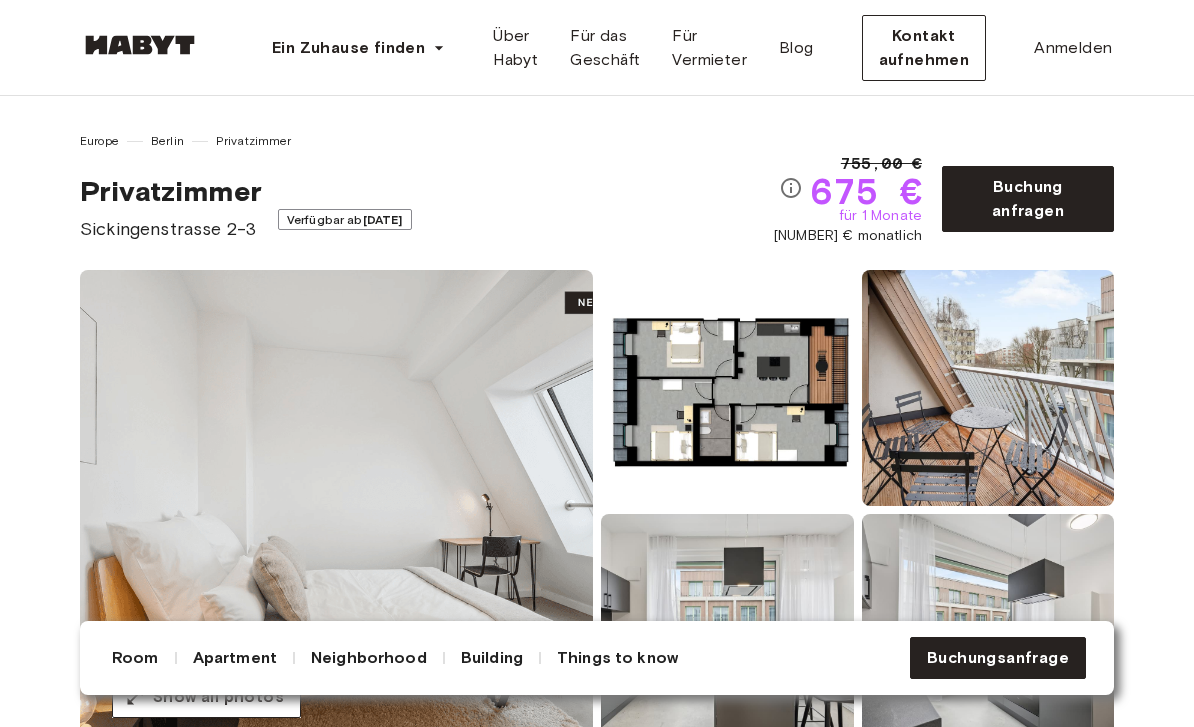 scroll, scrollTop: 0, scrollLeft: 0, axis: both 